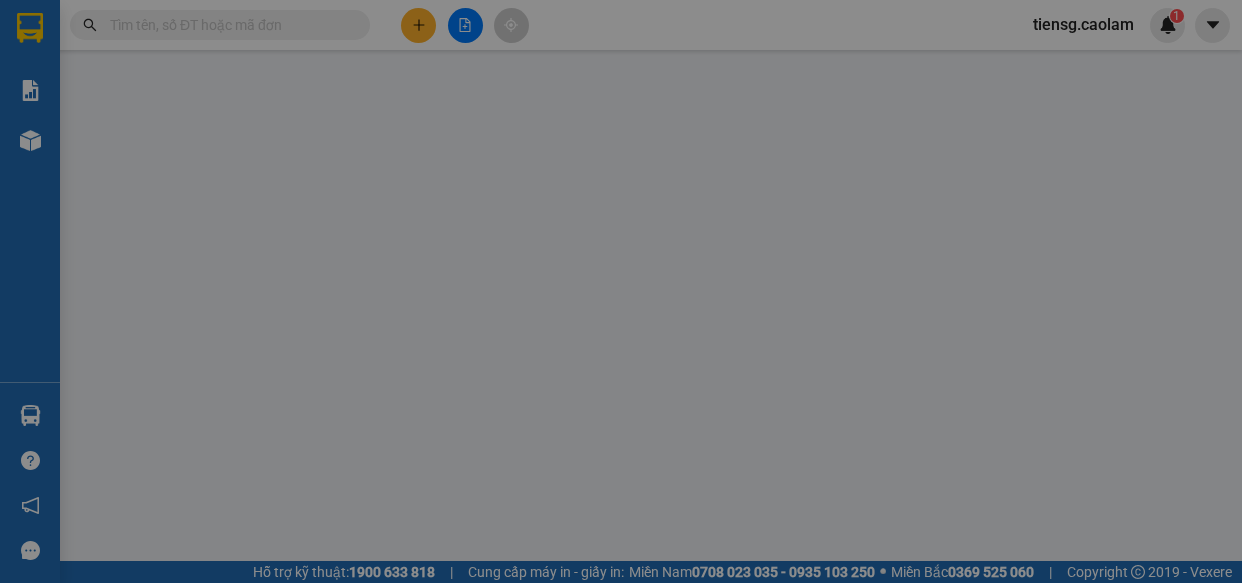 scroll, scrollTop: 0, scrollLeft: 0, axis: both 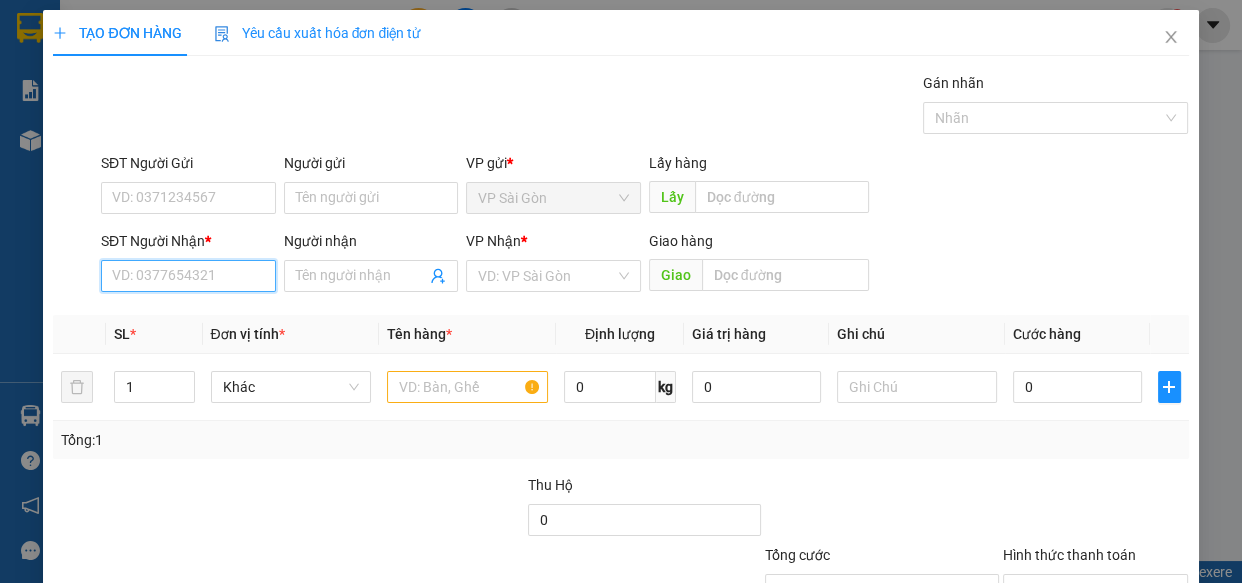 click on "SĐT Người Nhận  *" at bounding box center [188, 276] 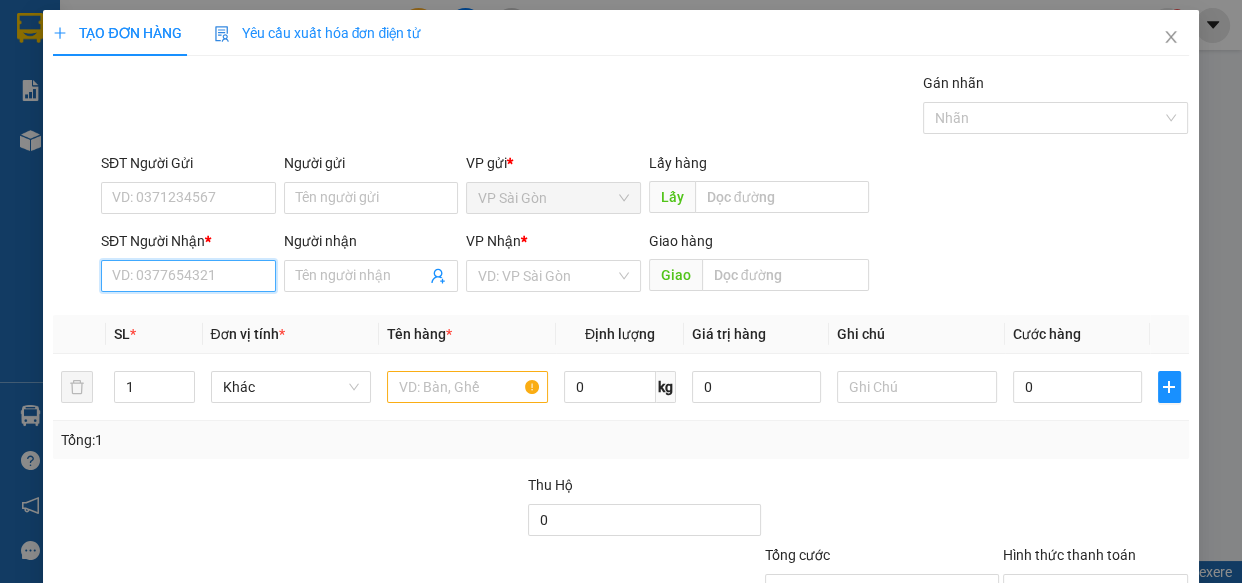 click on "SĐT Người Nhận  *" at bounding box center [188, 276] 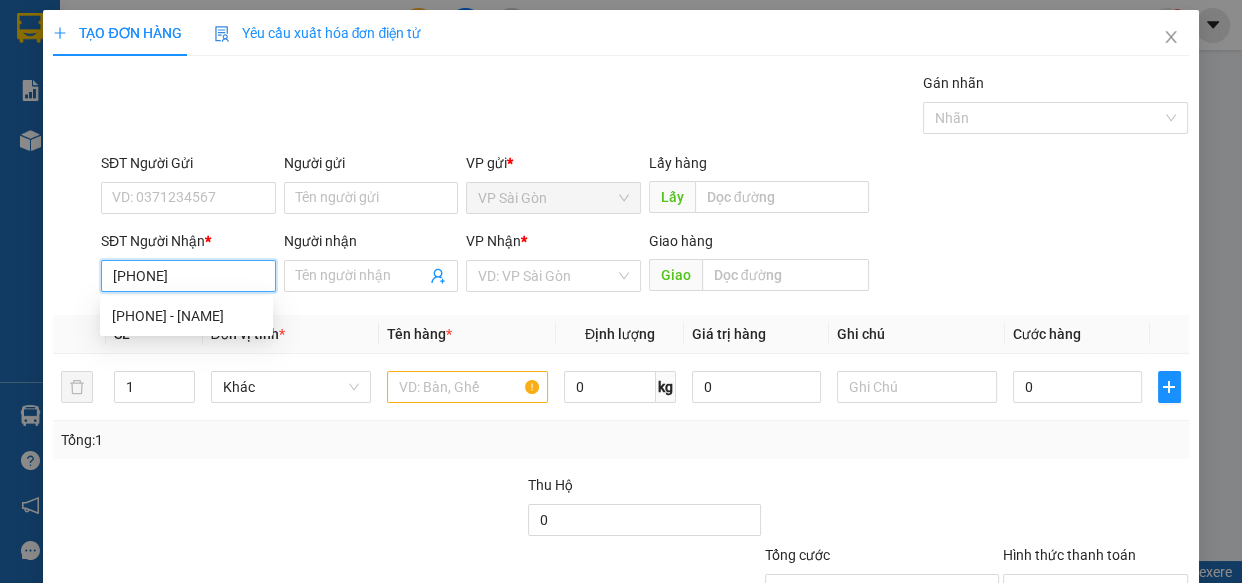 type on "[PHONE]" 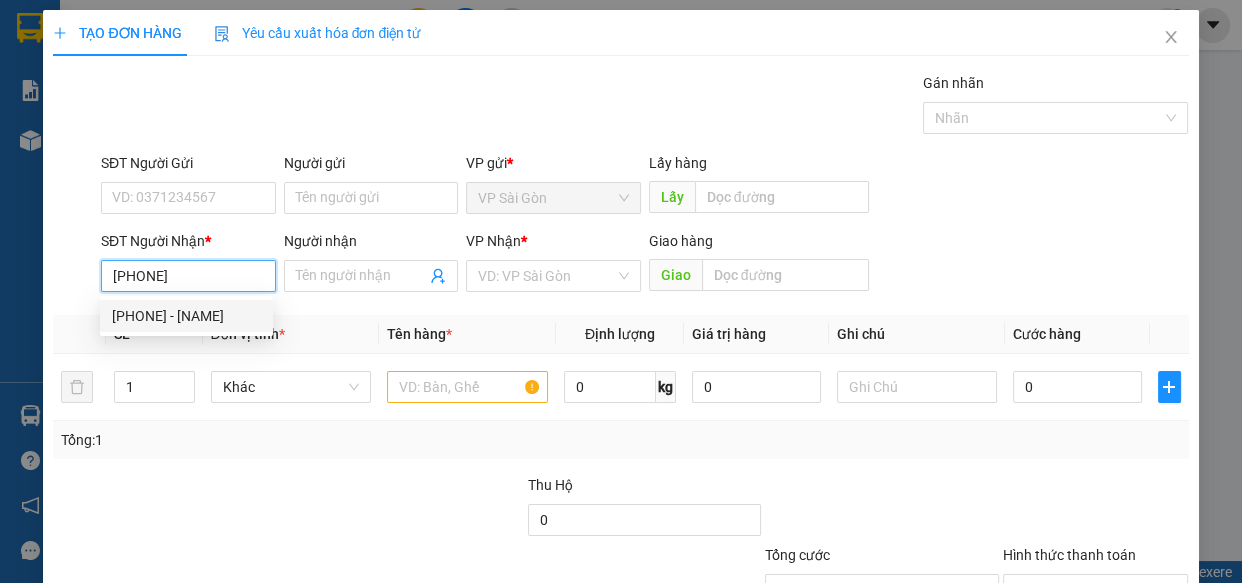 click on "[PHONE] - [NAME]" at bounding box center (186, 316) 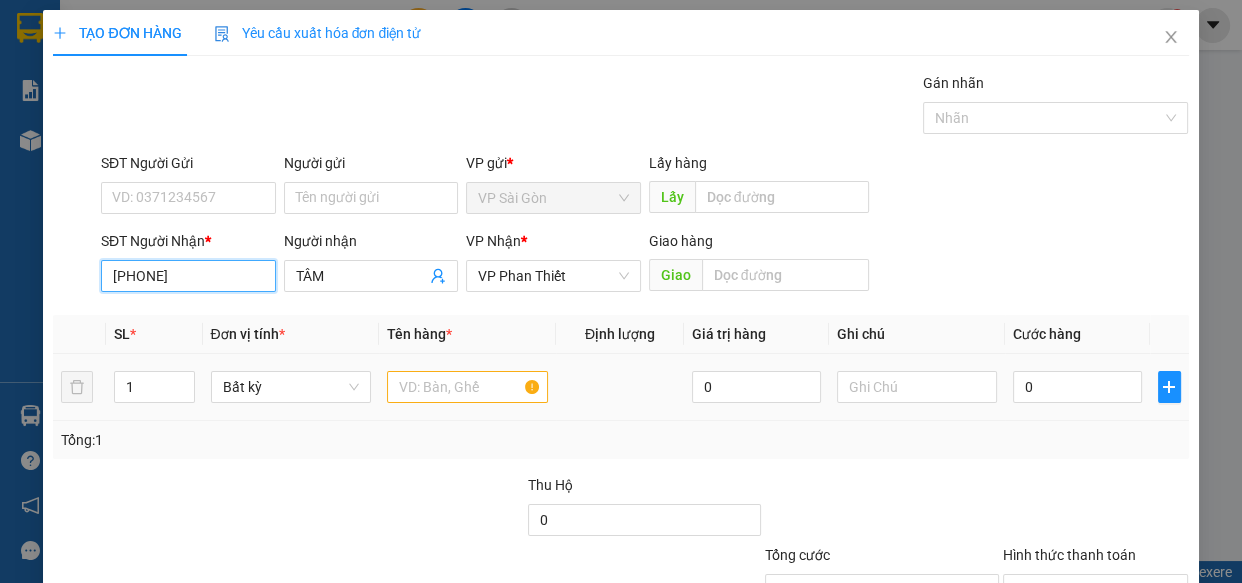 type on "[PHONE]" 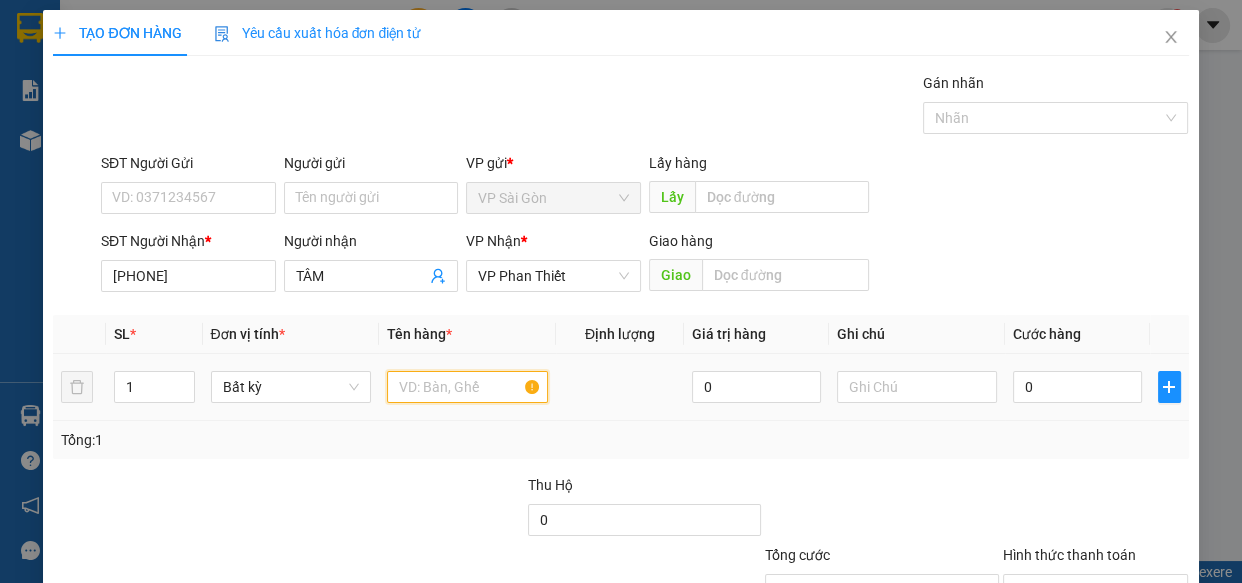 click at bounding box center (467, 387) 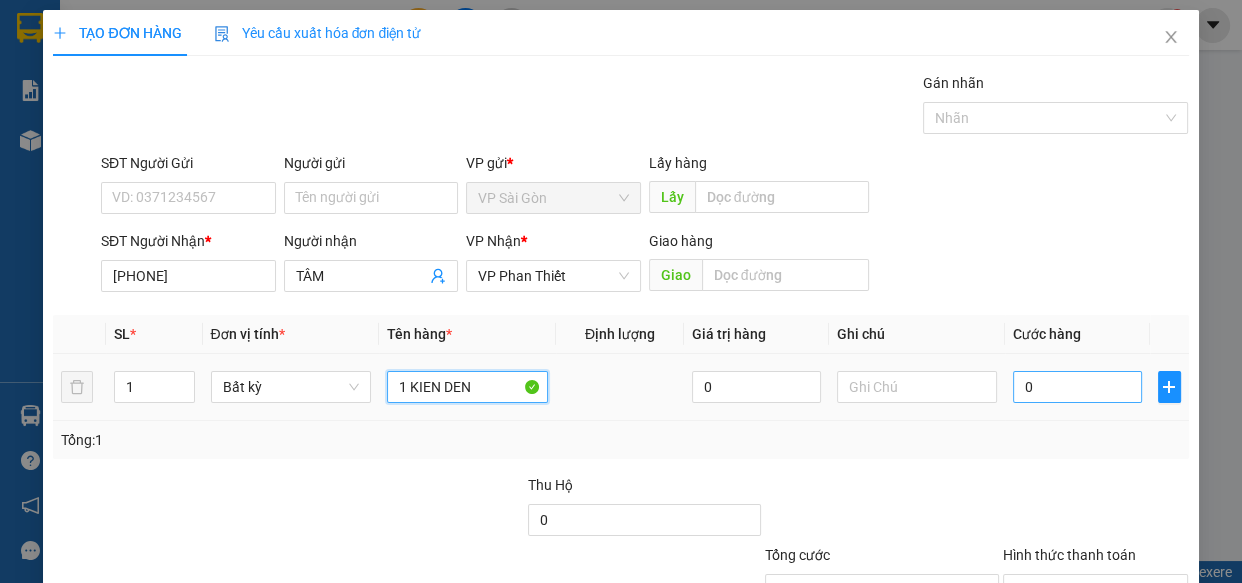 type on "1 KIEN DEN" 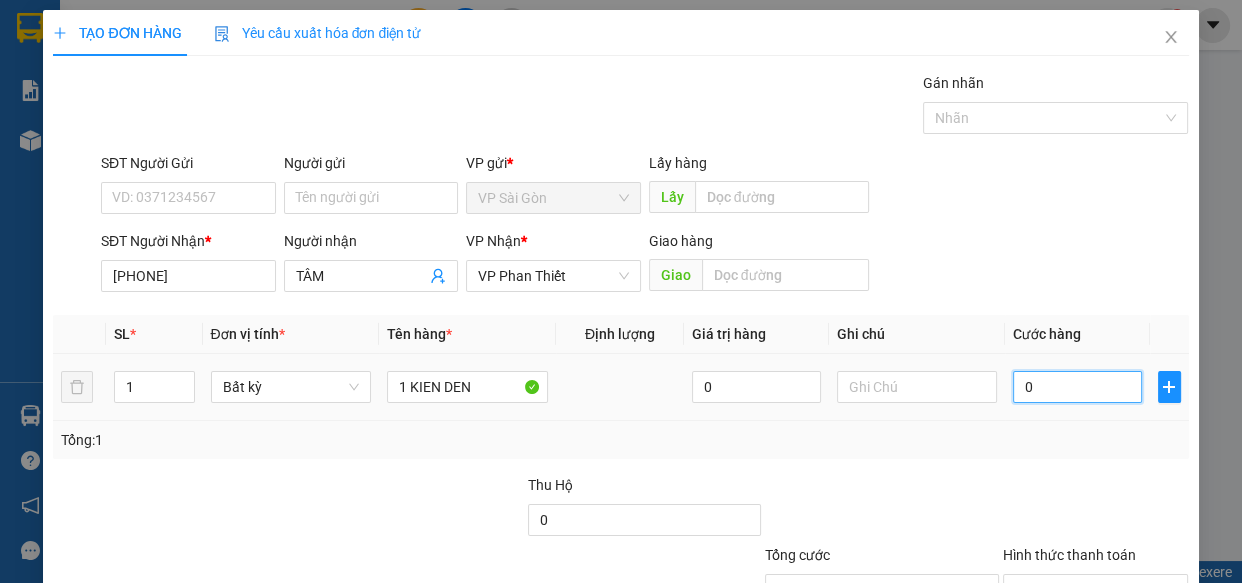 click on "0" at bounding box center (1077, 387) 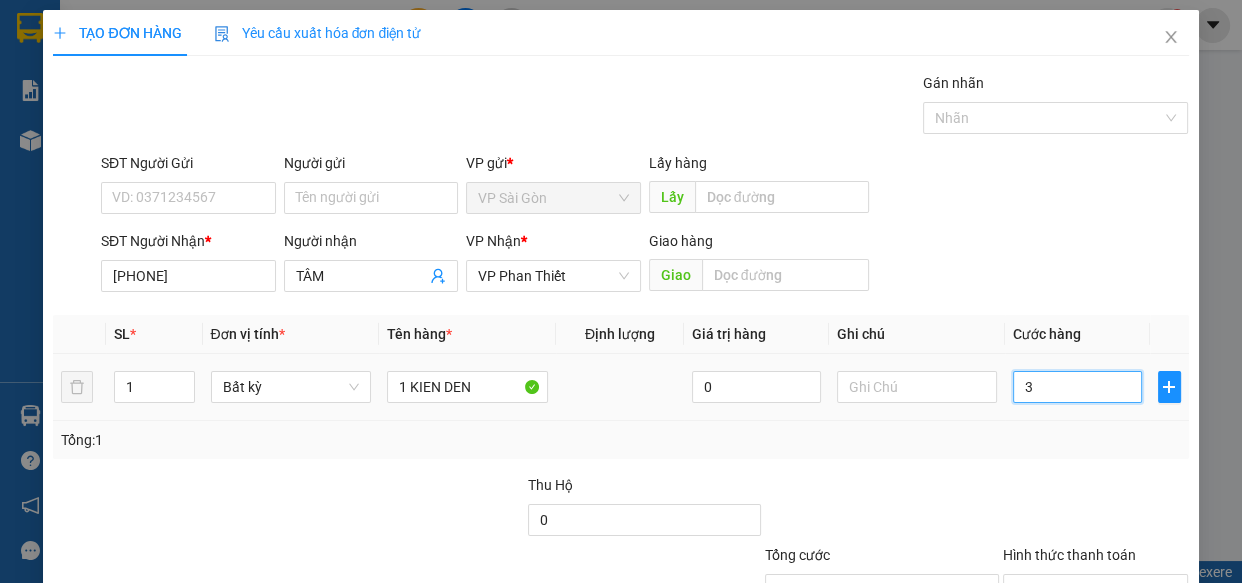 type on "30" 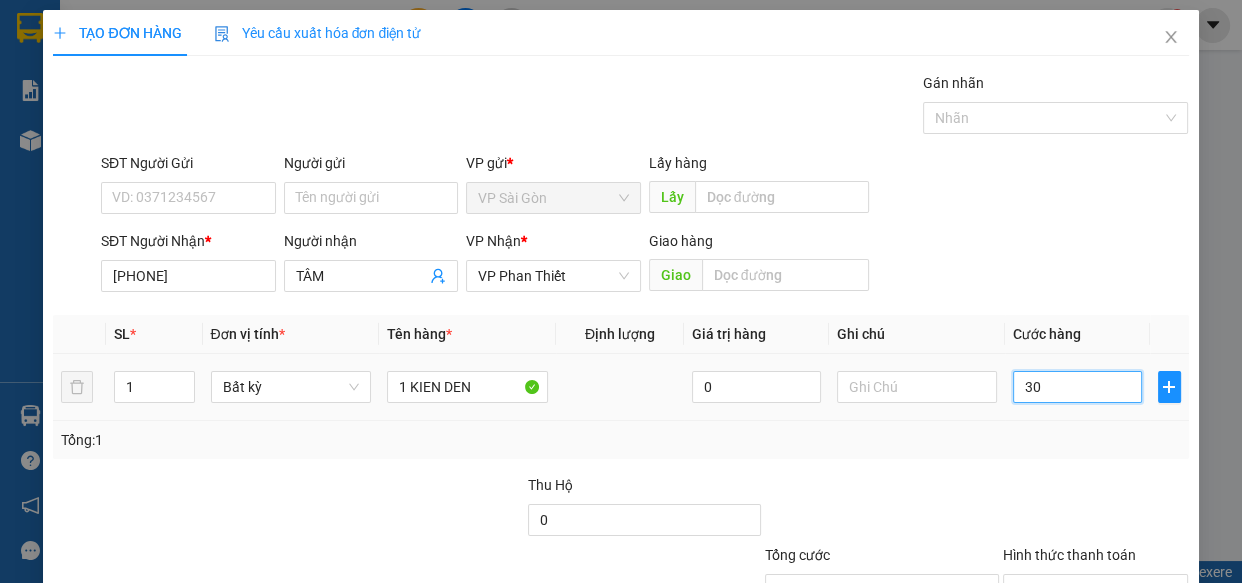 type on "300" 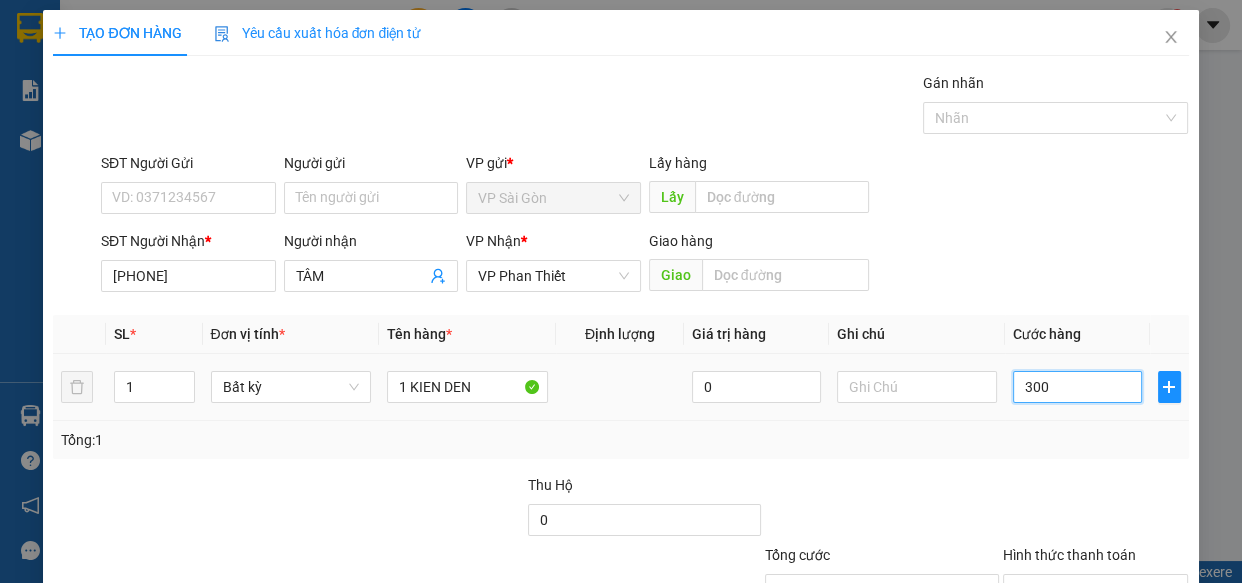 type on "3.000" 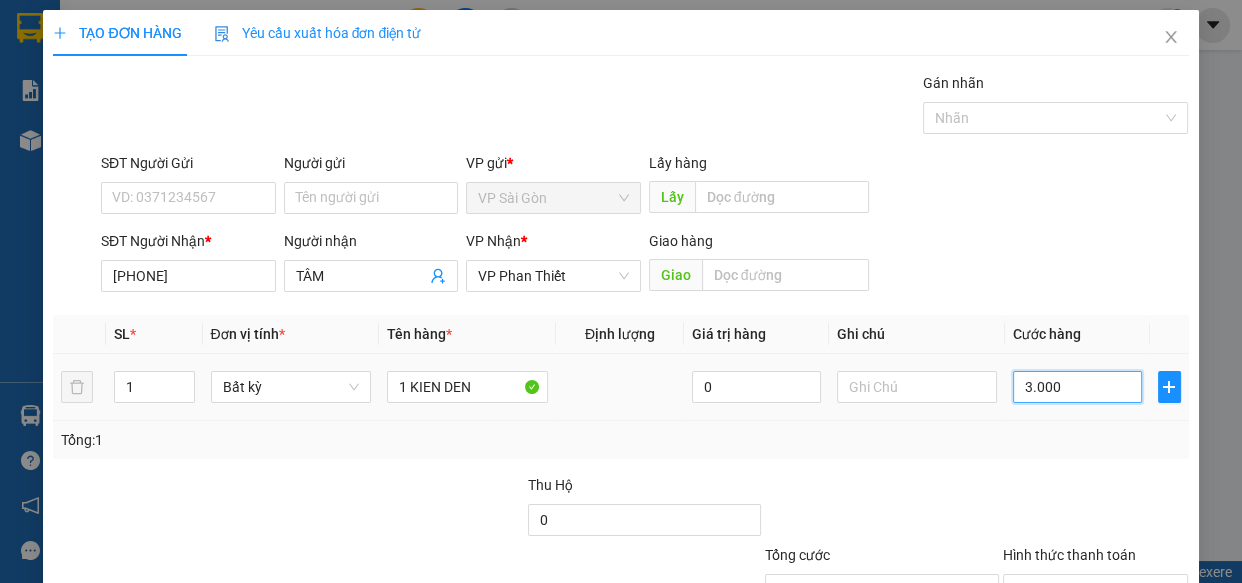 type on "30.000" 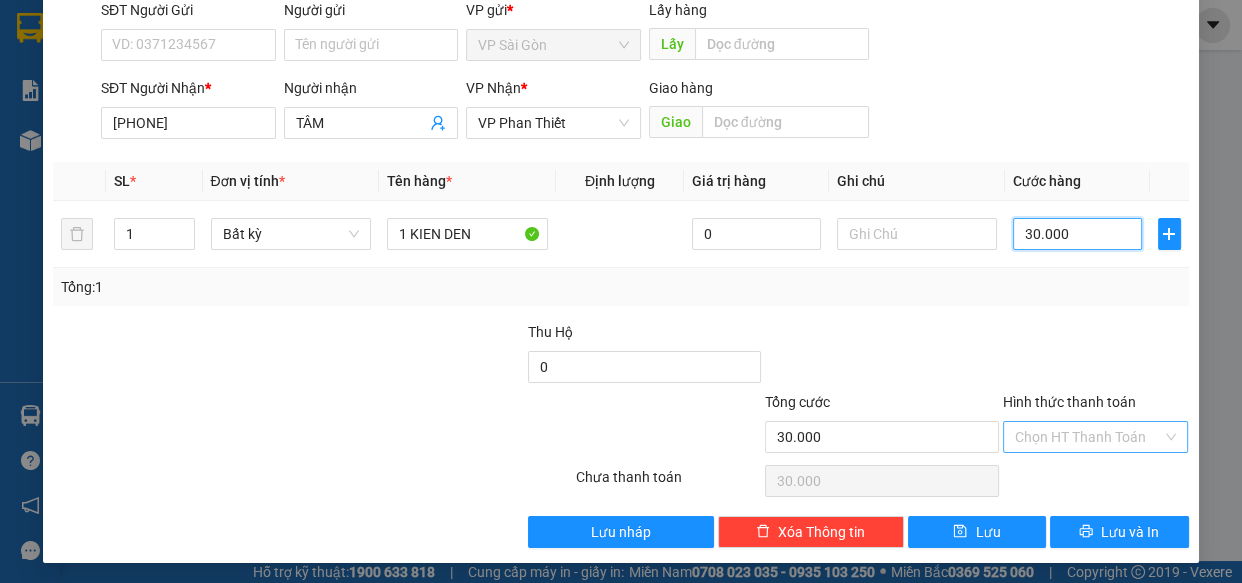 scroll, scrollTop: 156, scrollLeft: 0, axis: vertical 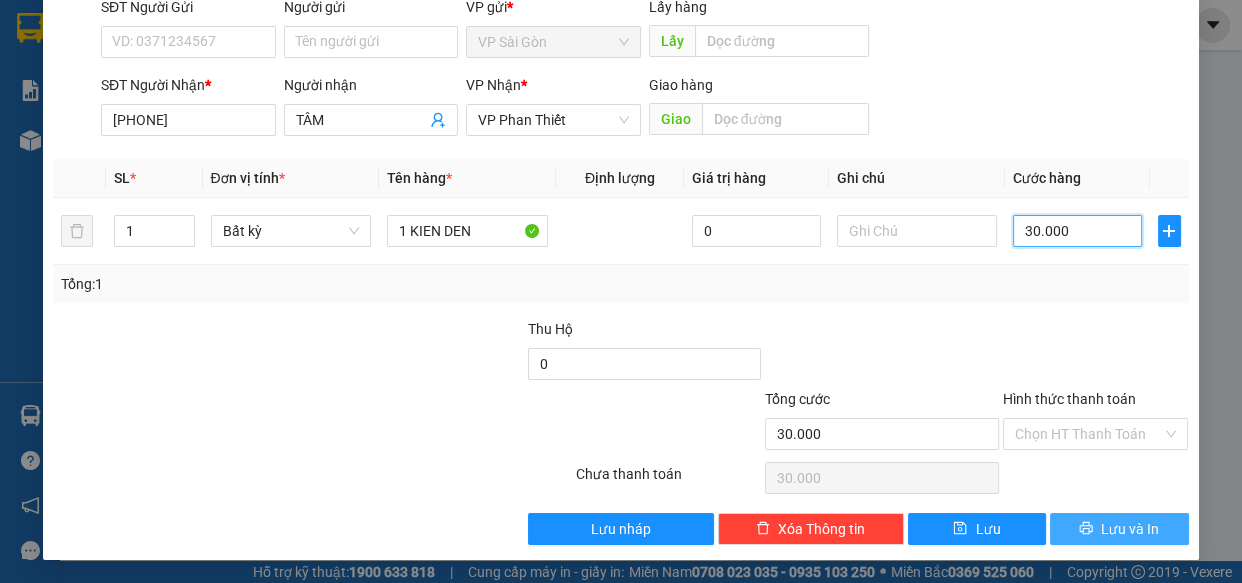 type on "30.000" 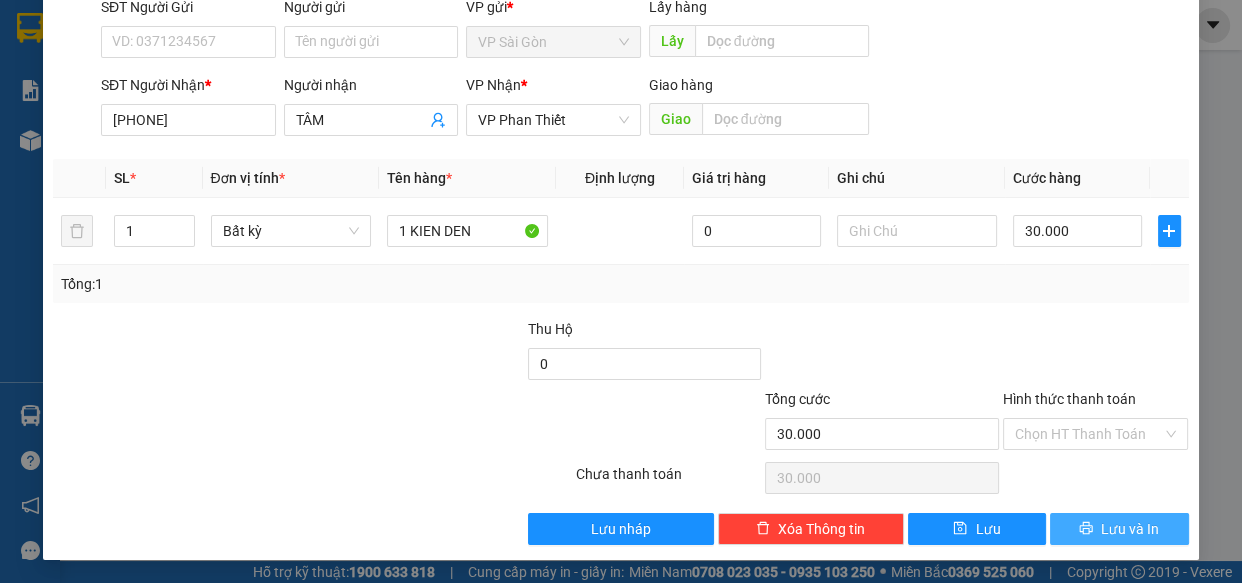 click on "Lưu và In" at bounding box center (1119, 529) 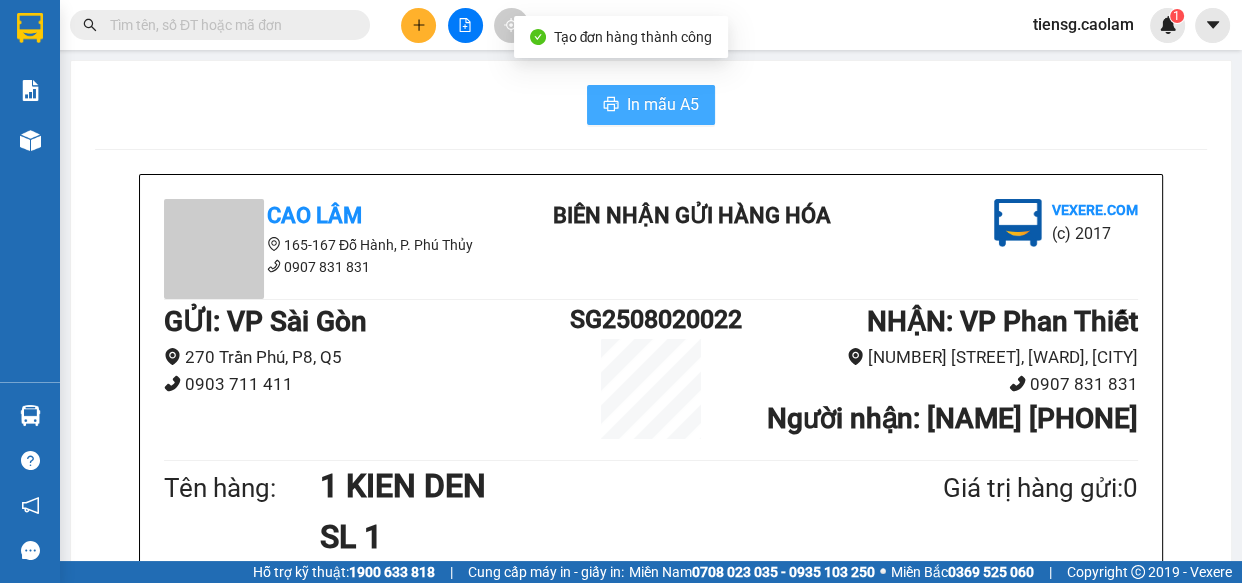 click on "In mẫu A5" at bounding box center (663, 104) 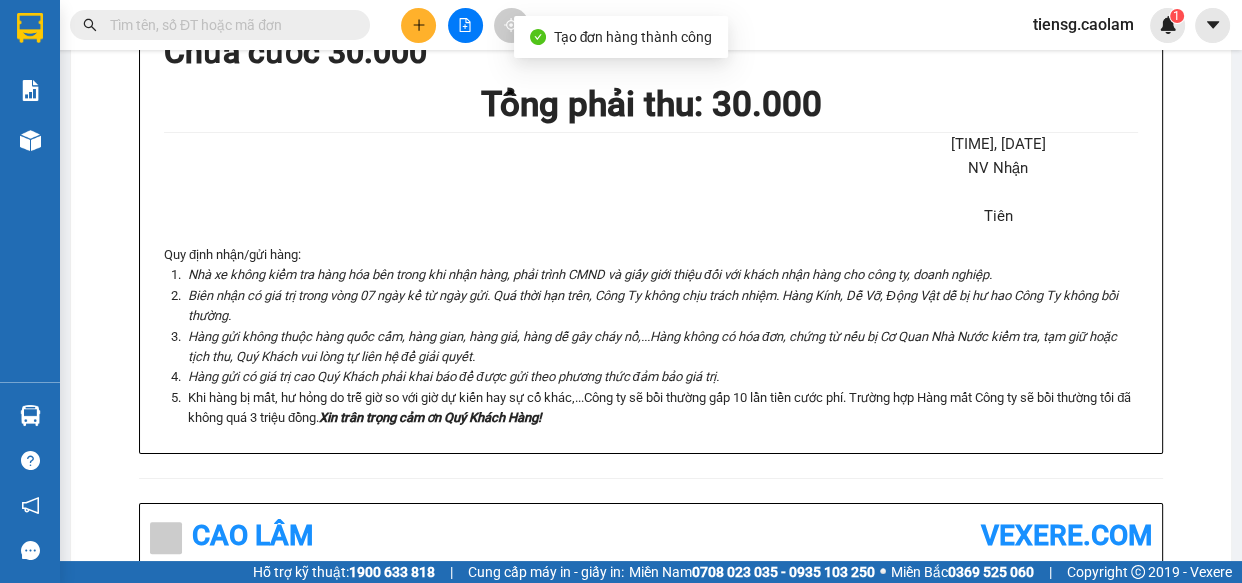 scroll, scrollTop: 0, scrollLeft: 0, axis: both 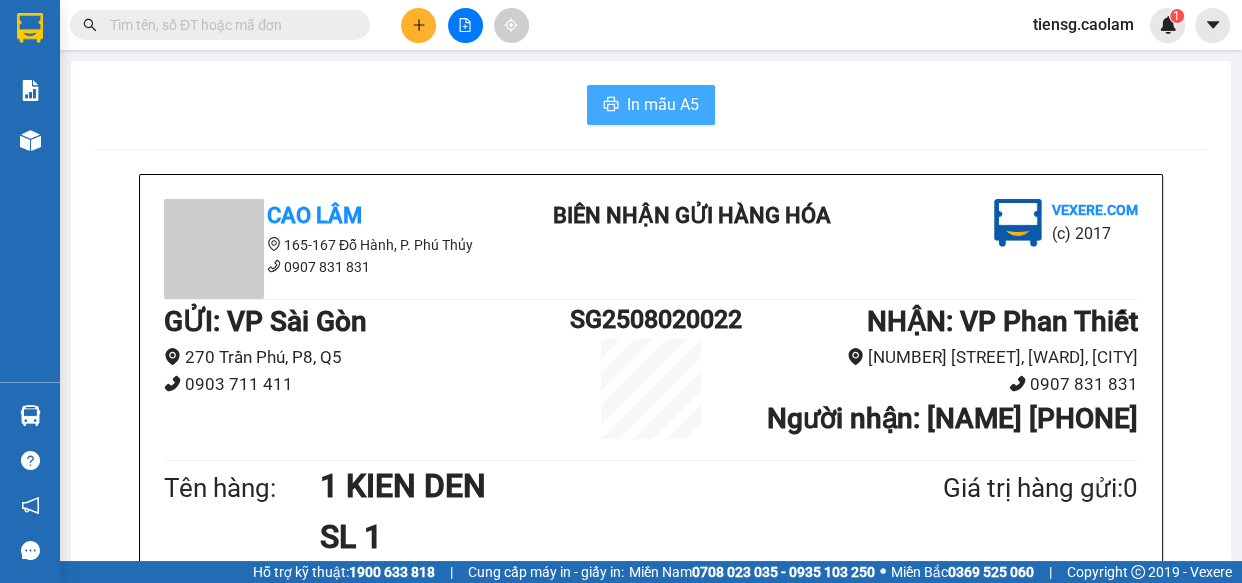 click on "In mẫu A5" at bounding box center [651, 105] 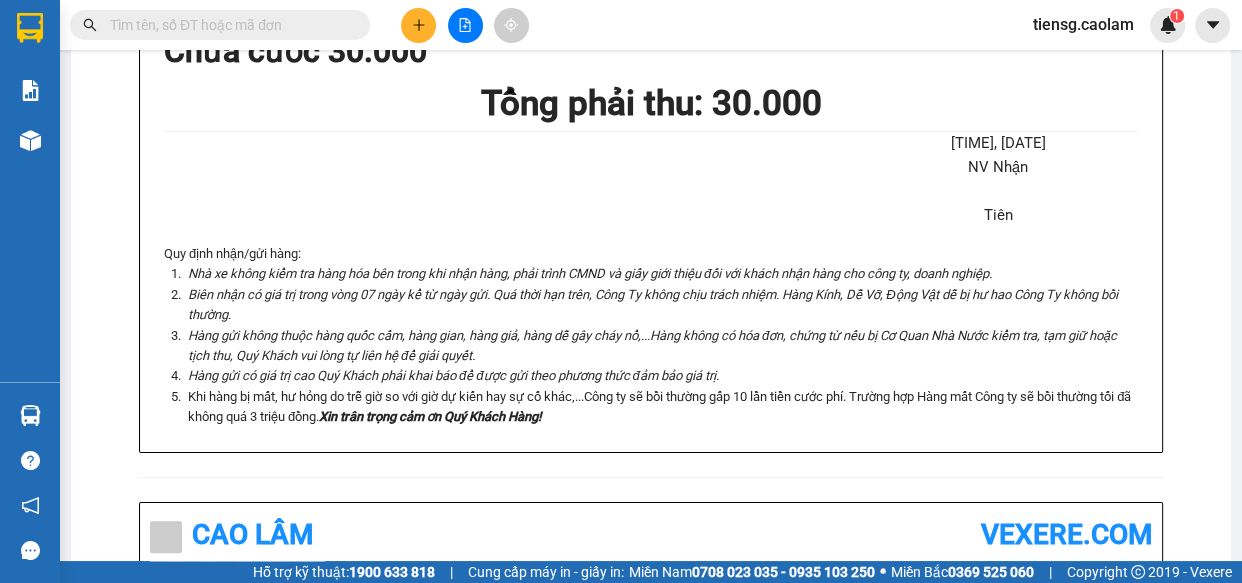 scroll, scrollTop: 636, scrollLeft: 0, axis: vertical 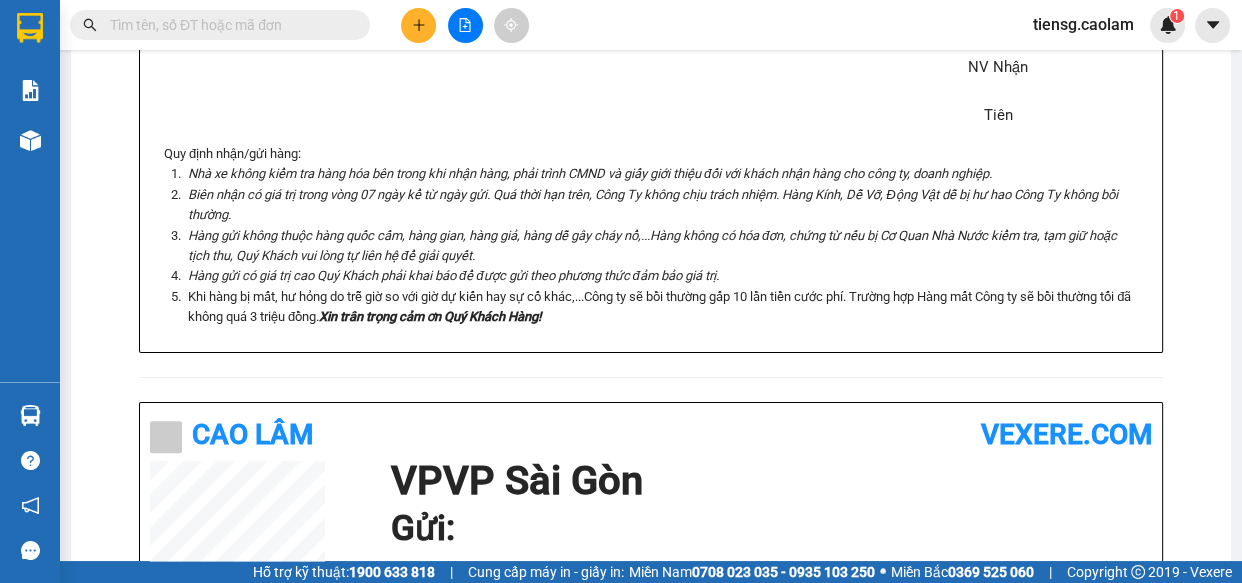 click at bounding box center [418, 25] 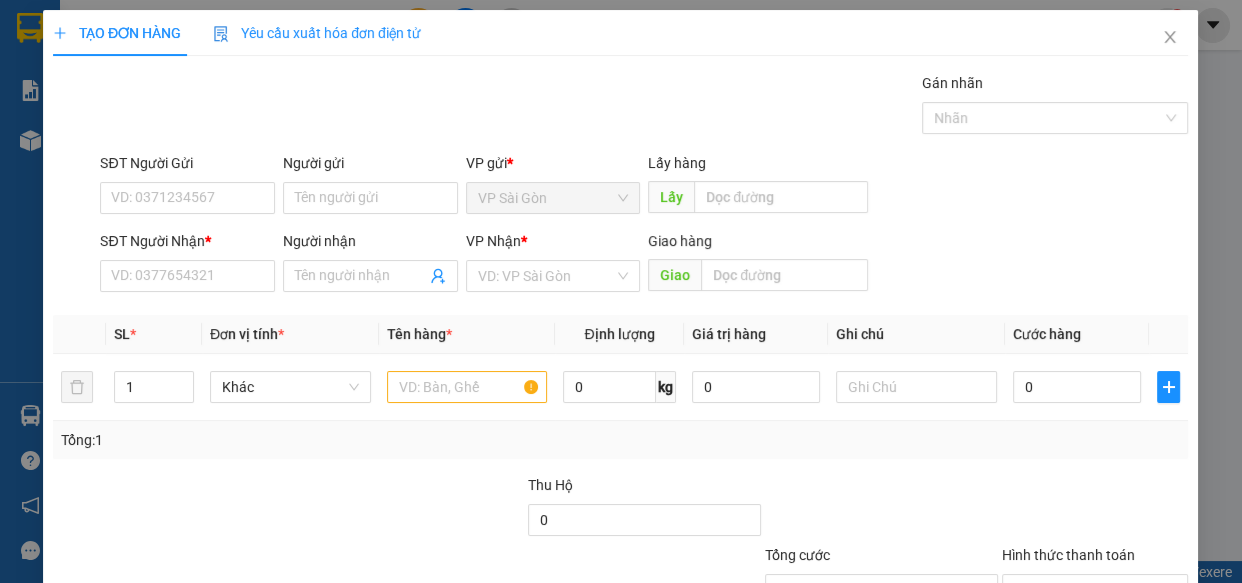 scroll, scrollTop: 0, scrollLeft: 0, axis: both 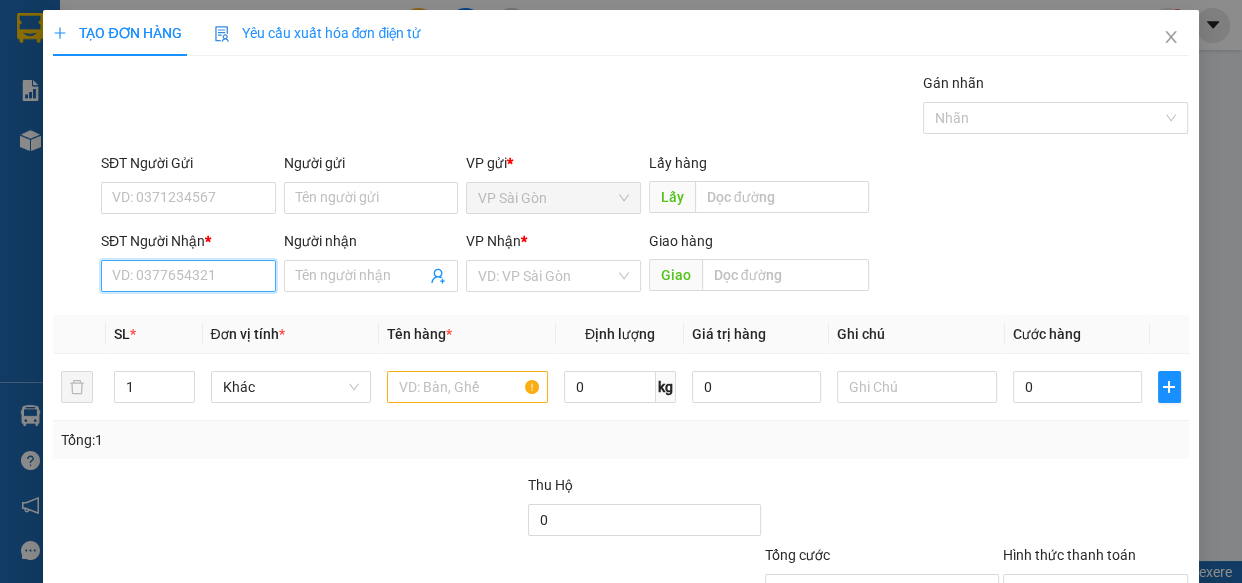 click on "SĐT Người Nhận  *" at bounding box center (188, 276) 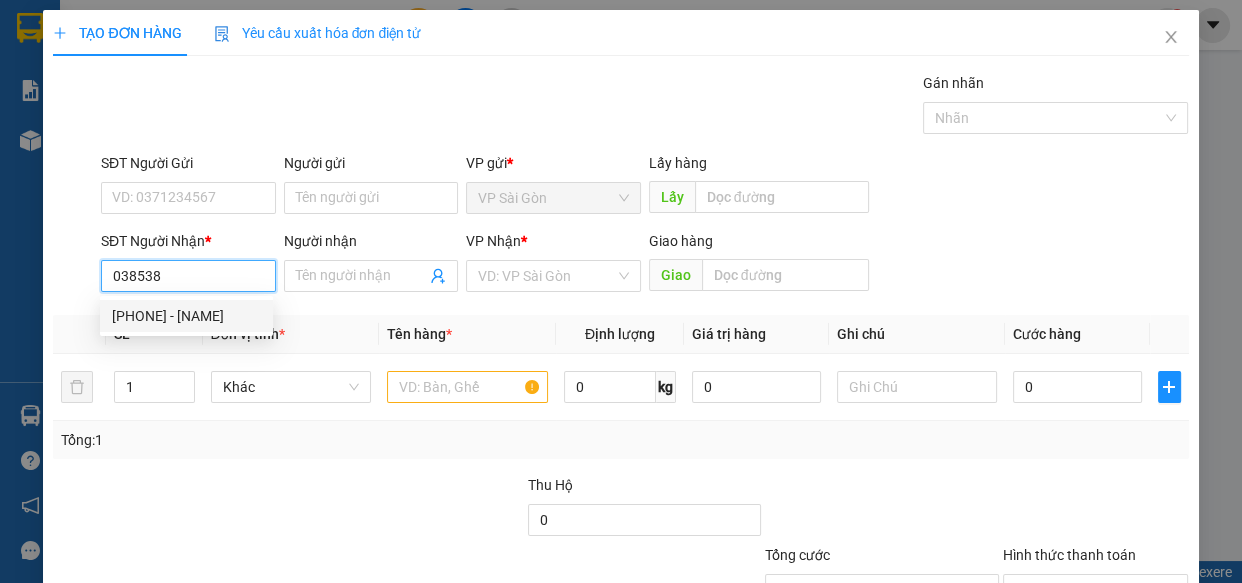 click on "[PHONE] - [NAME]" at bounding box center [186, 316] 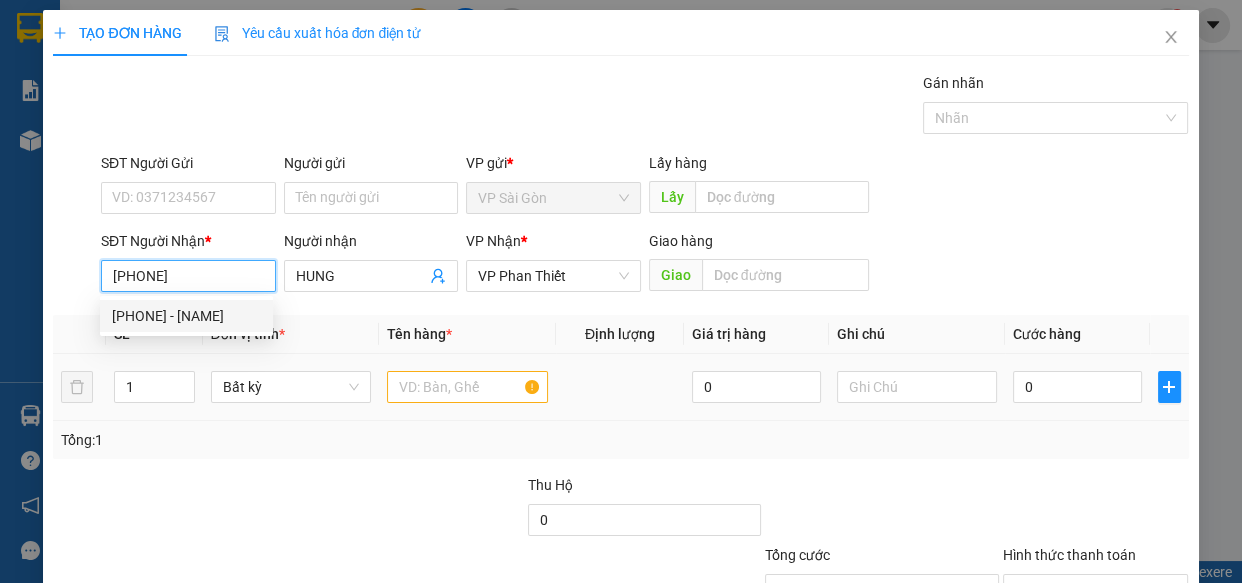 type on "[PHONE]" 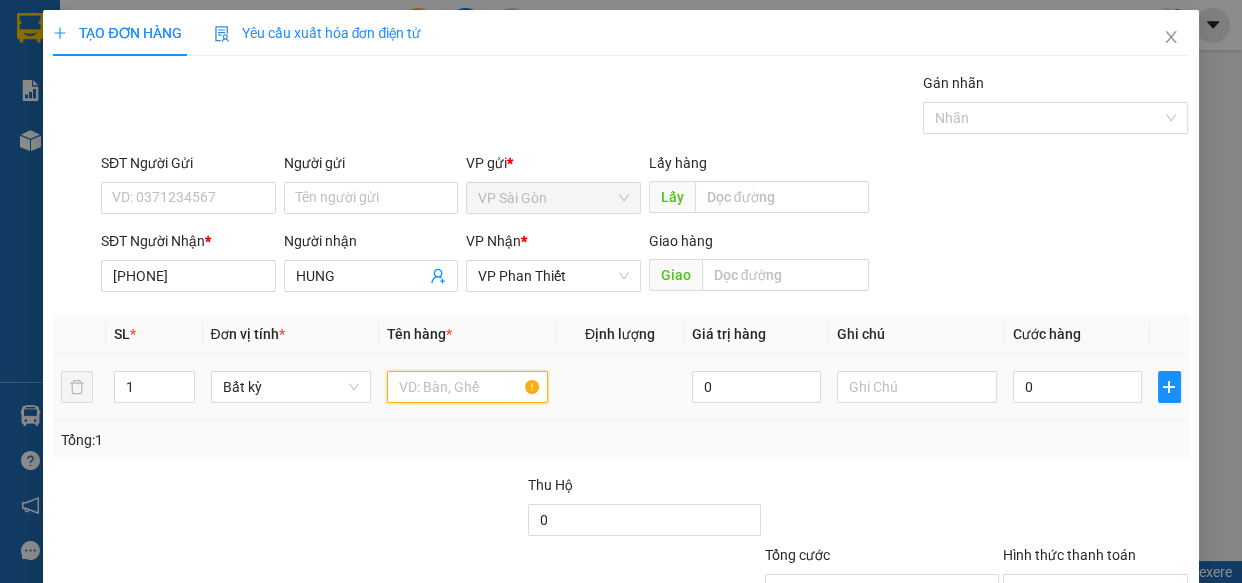 click at bounding box center (467, 387) 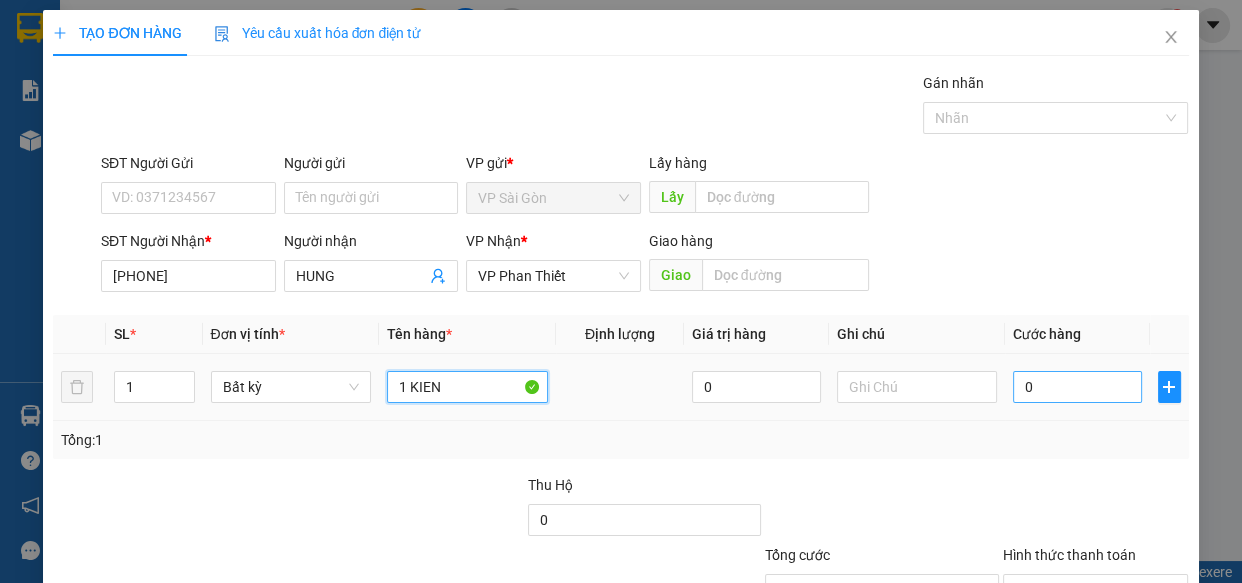 type on "1 KIEN" 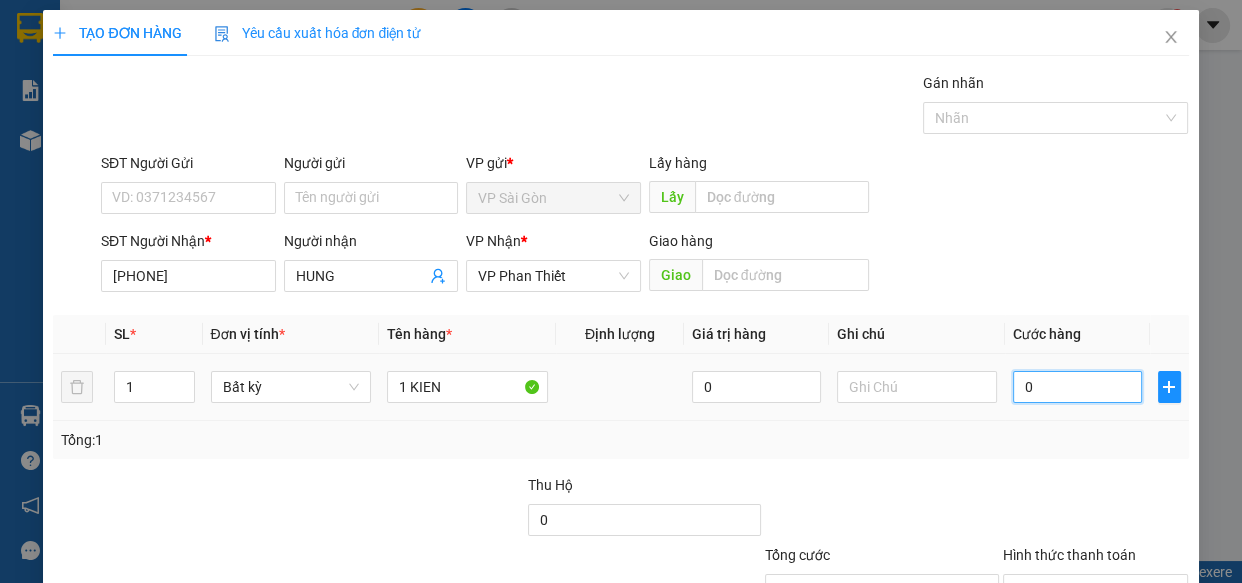 click on "0" at bounding box center [1077, 387] 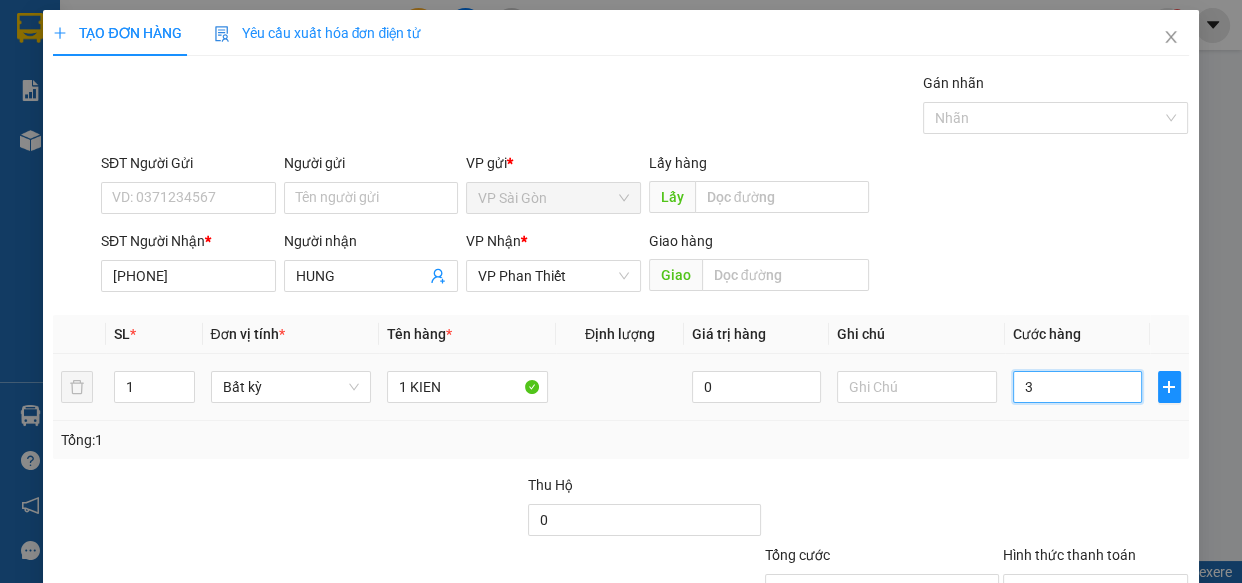 type on "3" 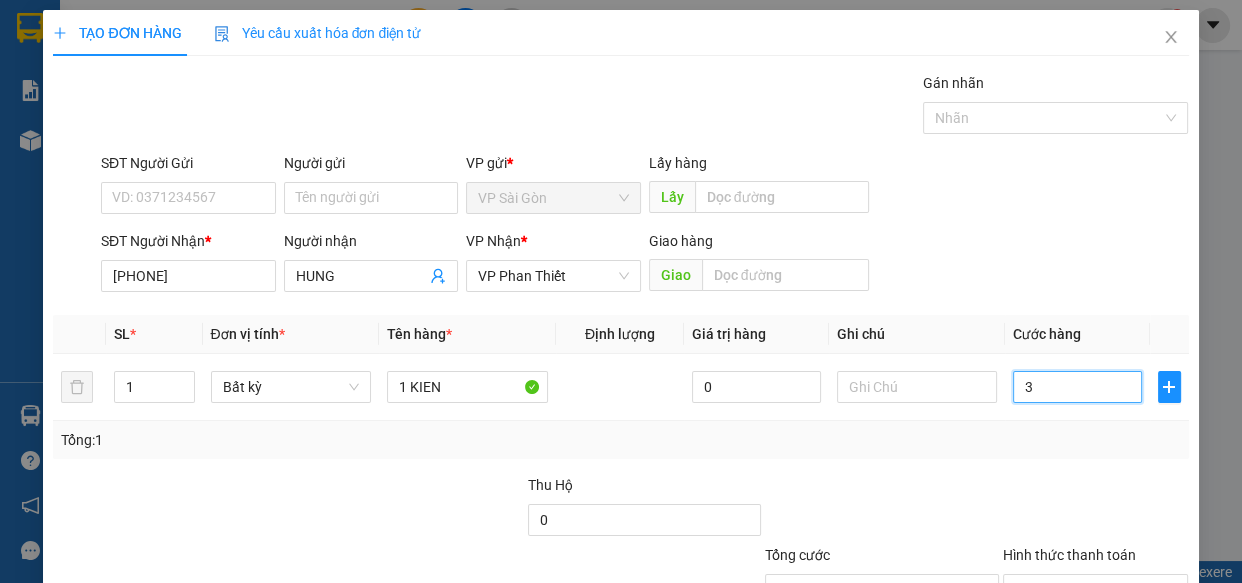 type on "30" 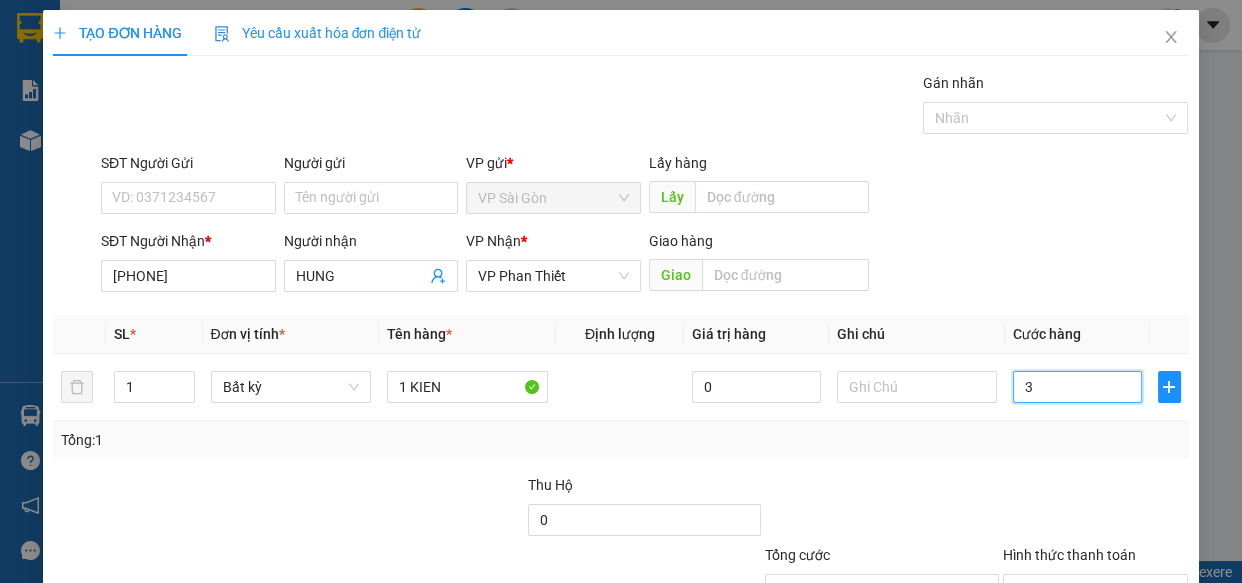 type on "30" 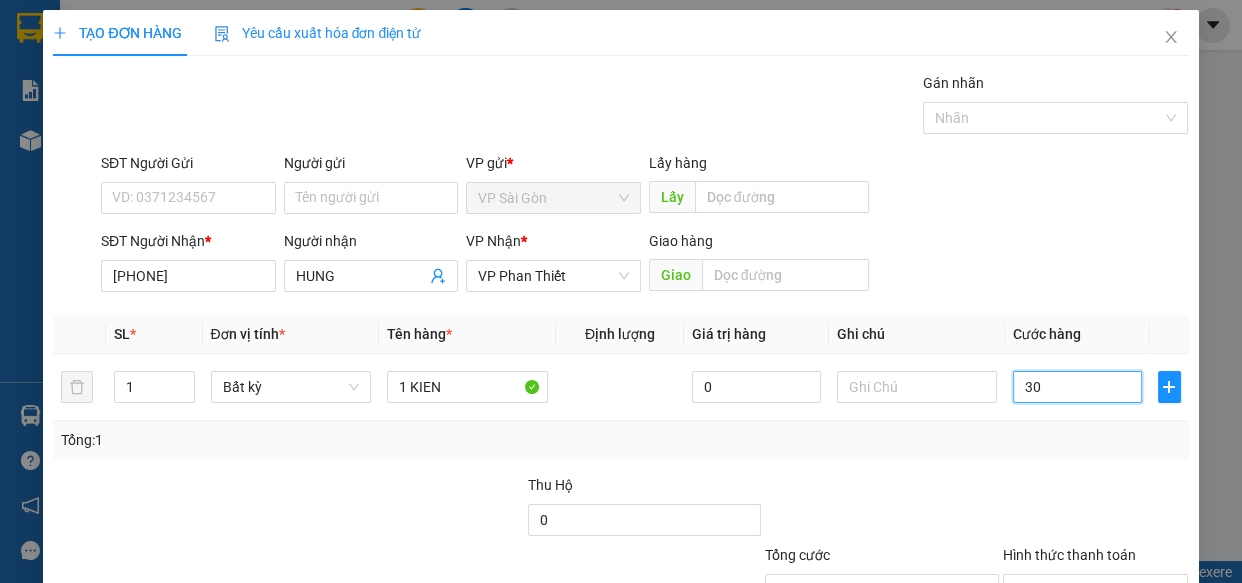 type on "300" 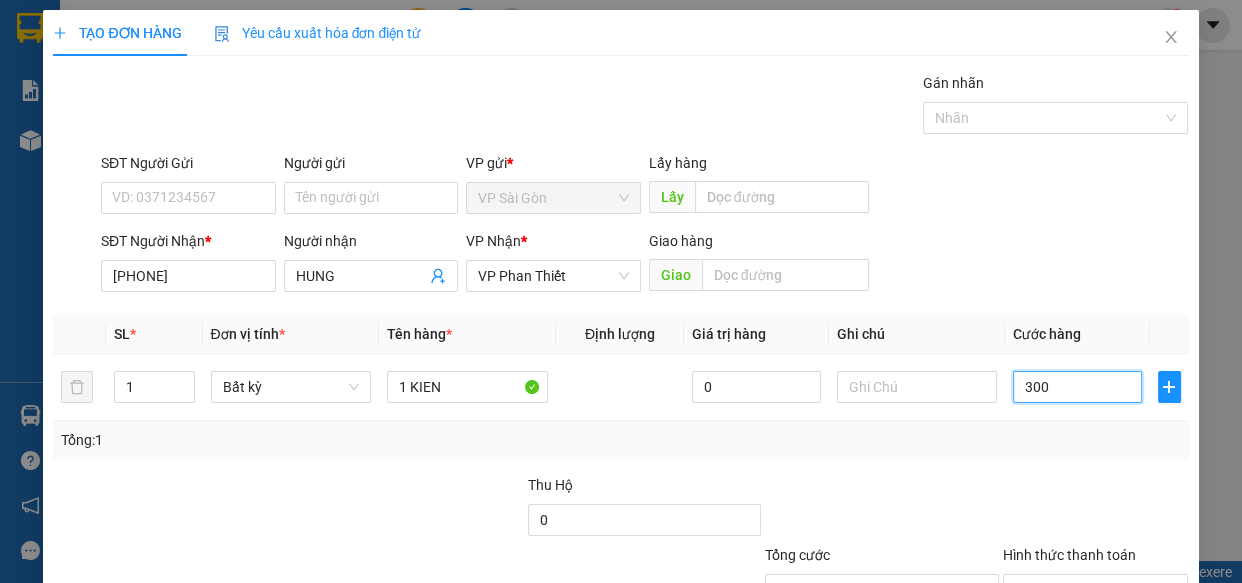 type on "3.000" 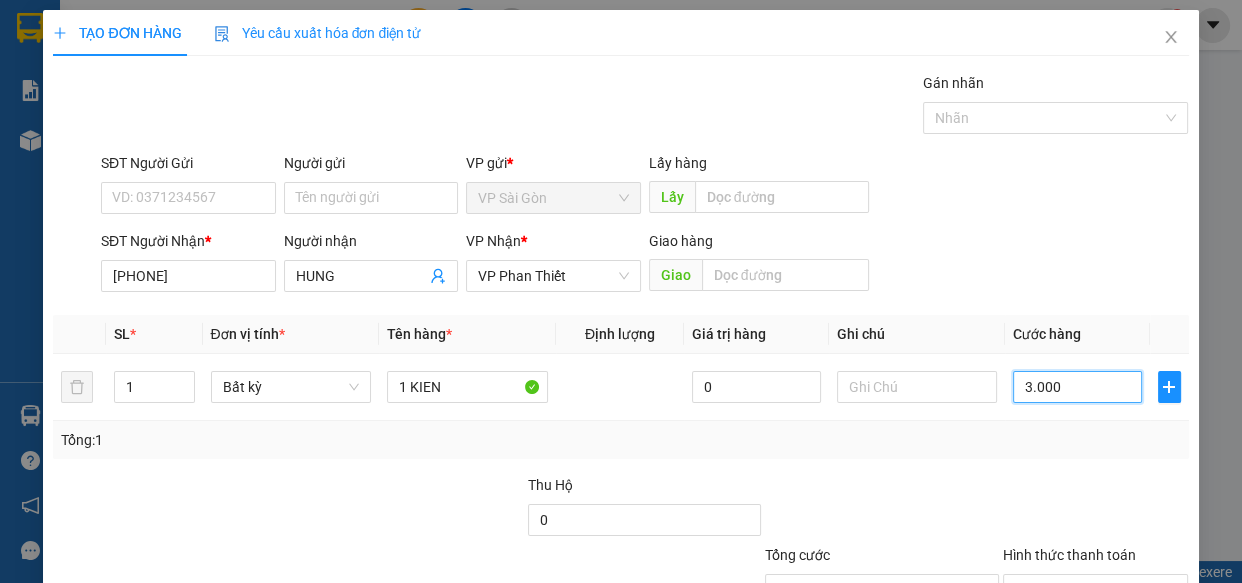 type on "30.000" 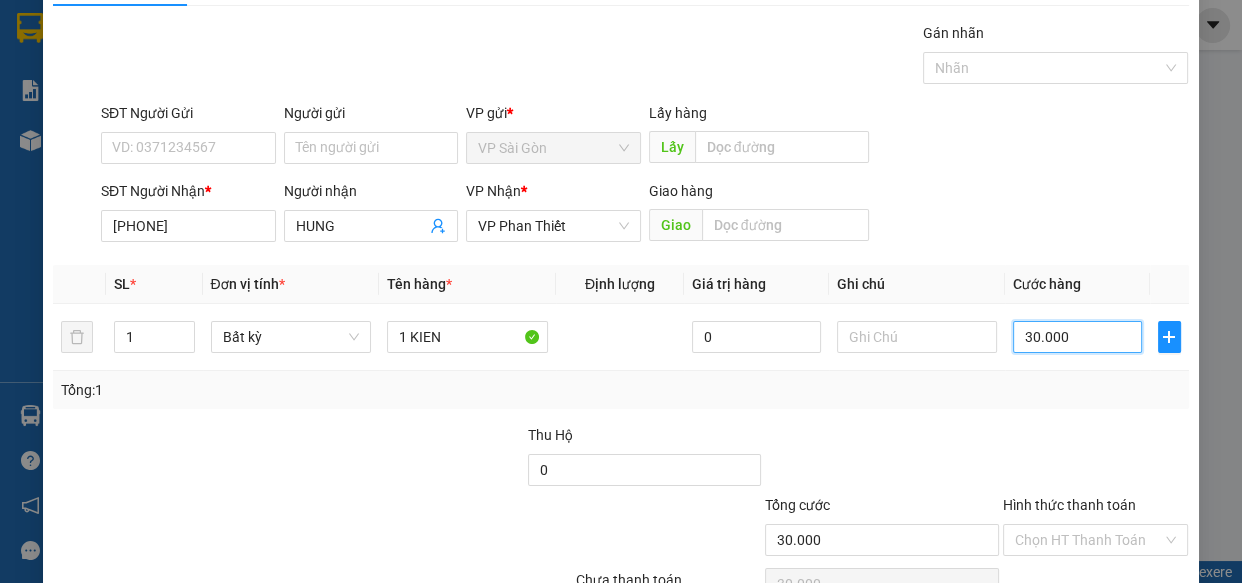 scroll, scrollTop: 156, scrollLeft: 0, axis: vertical 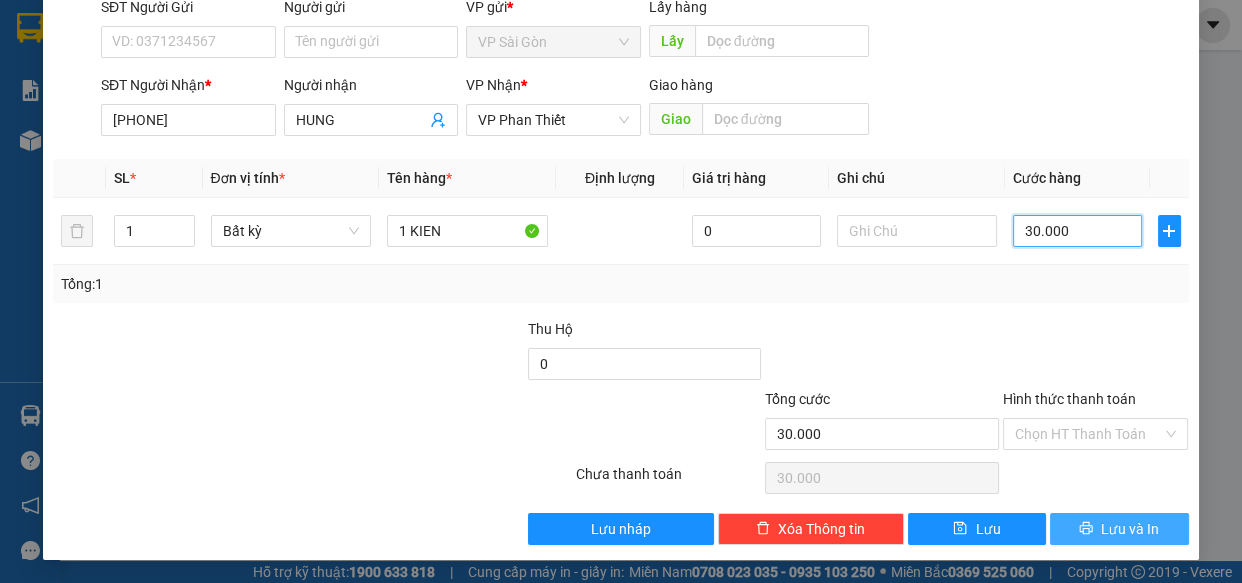 type on "30.000" 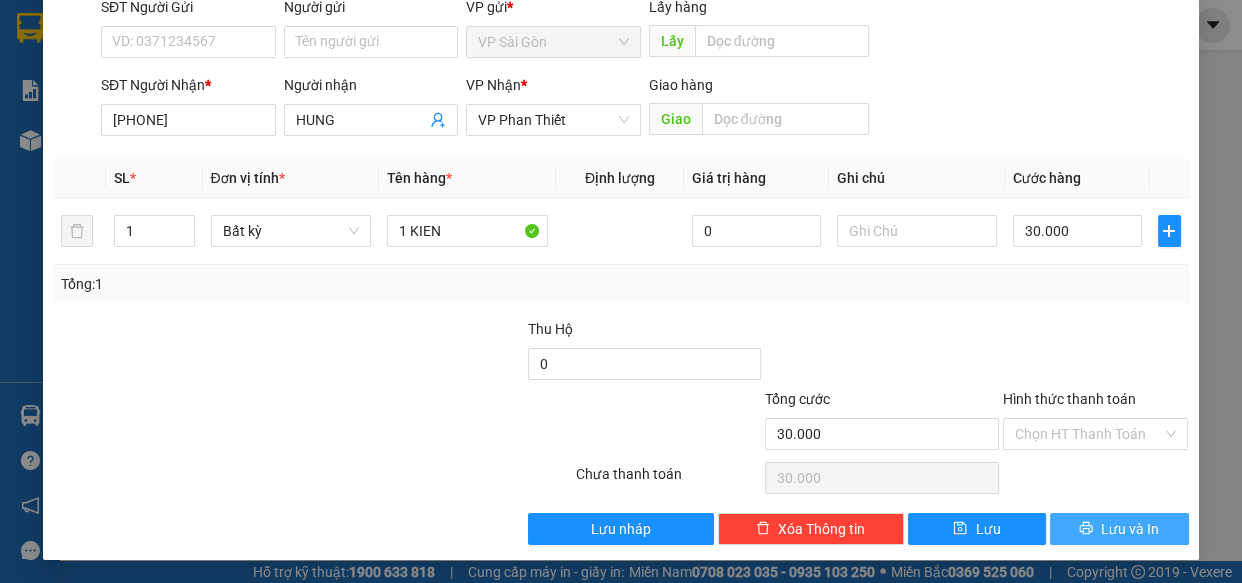 click on "Lưu và In" at bounding box center (1130, 529) 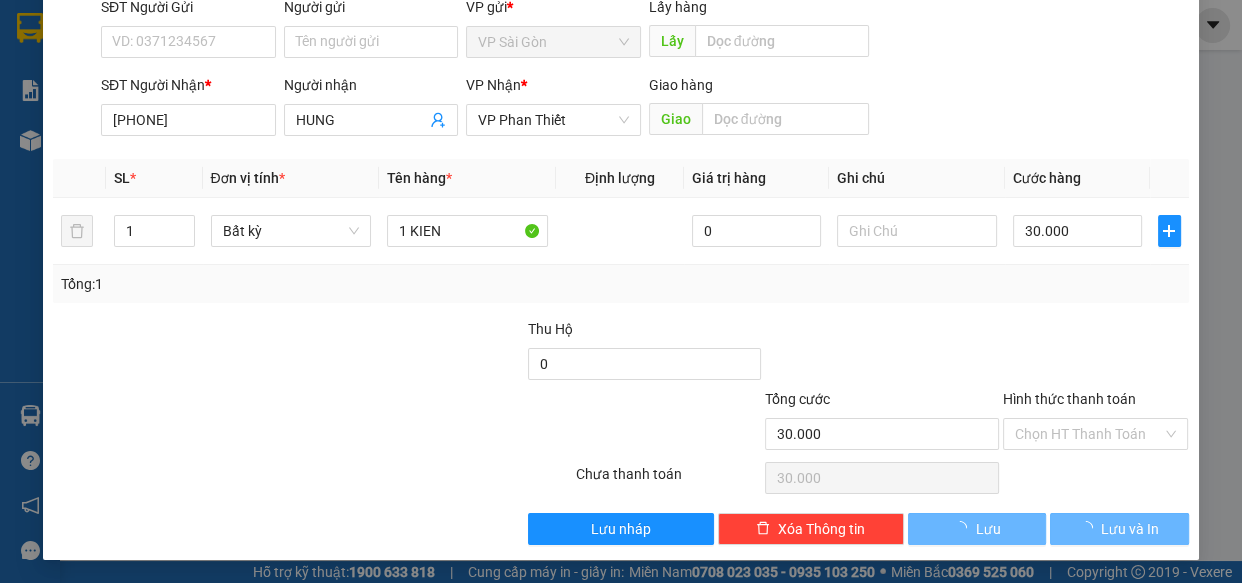 scroll, scrollTop: 0, scrollLeft: 0, axis: both 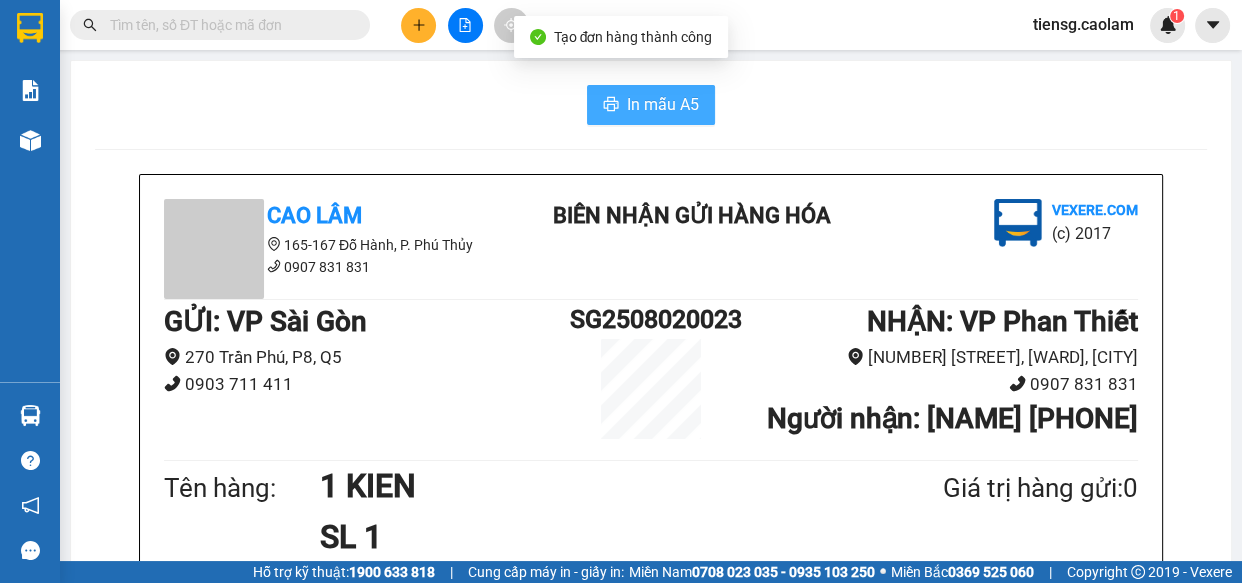 click on "In mẫu A5" at bounding box center [651, 105] 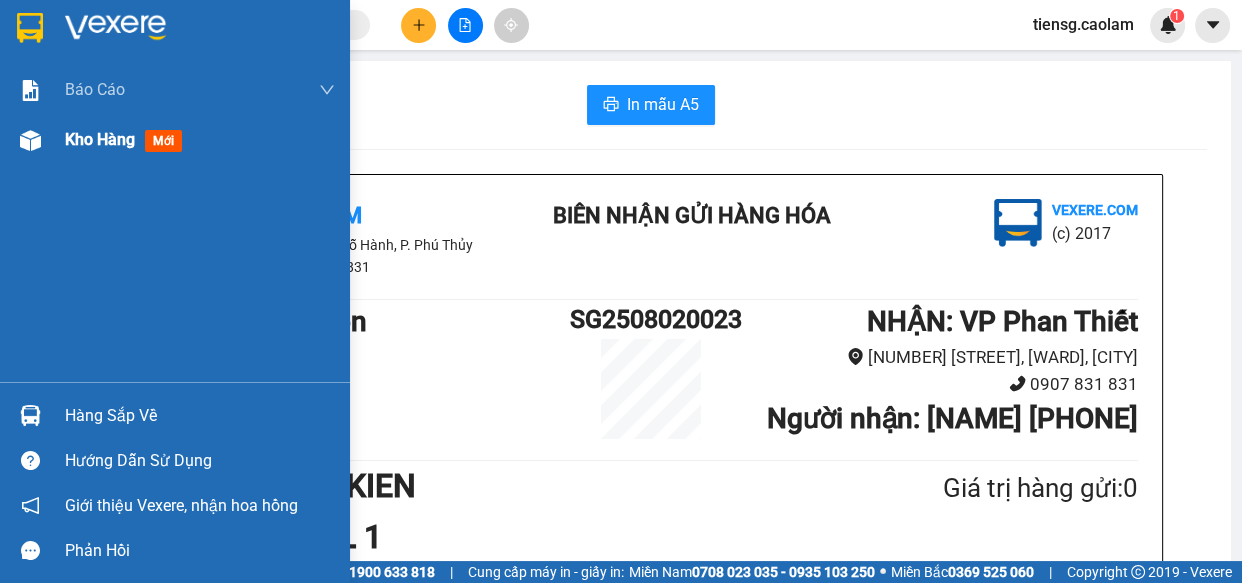 click on "Kho hàng" at bounding box center (100, 139) 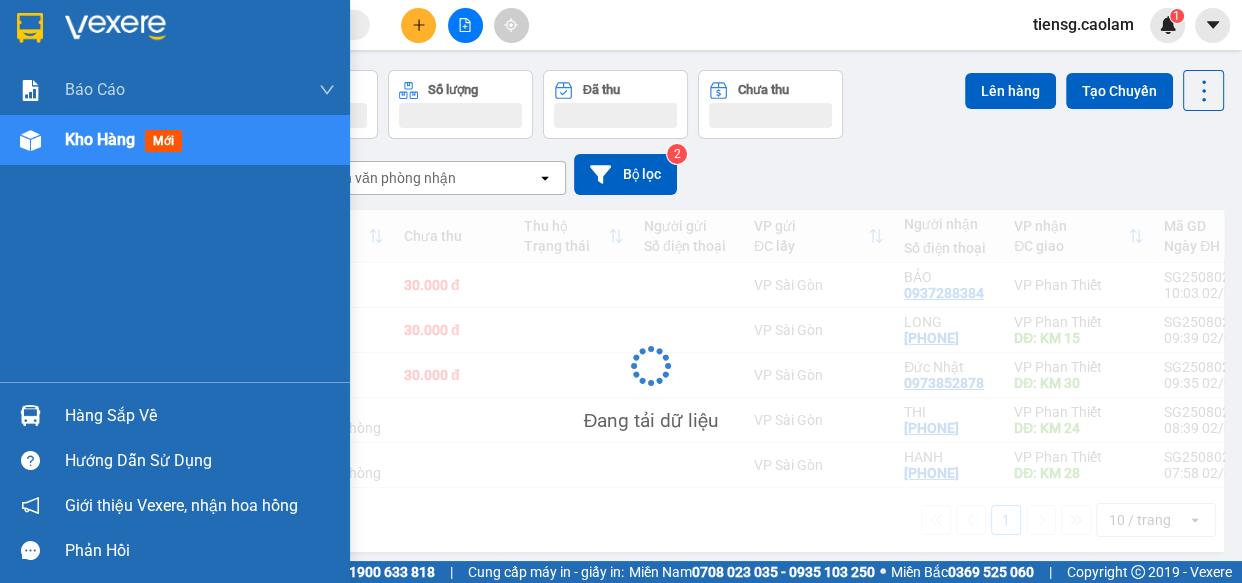 scroll, scrollTop: 91, scrollLeft: 0, axis: vertical 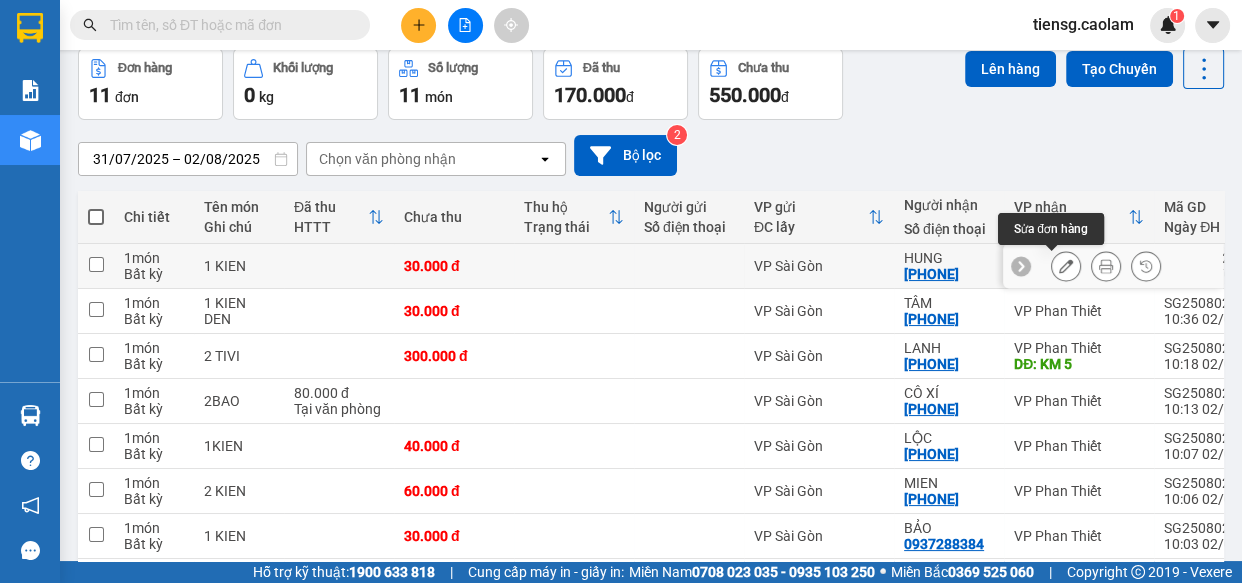 click 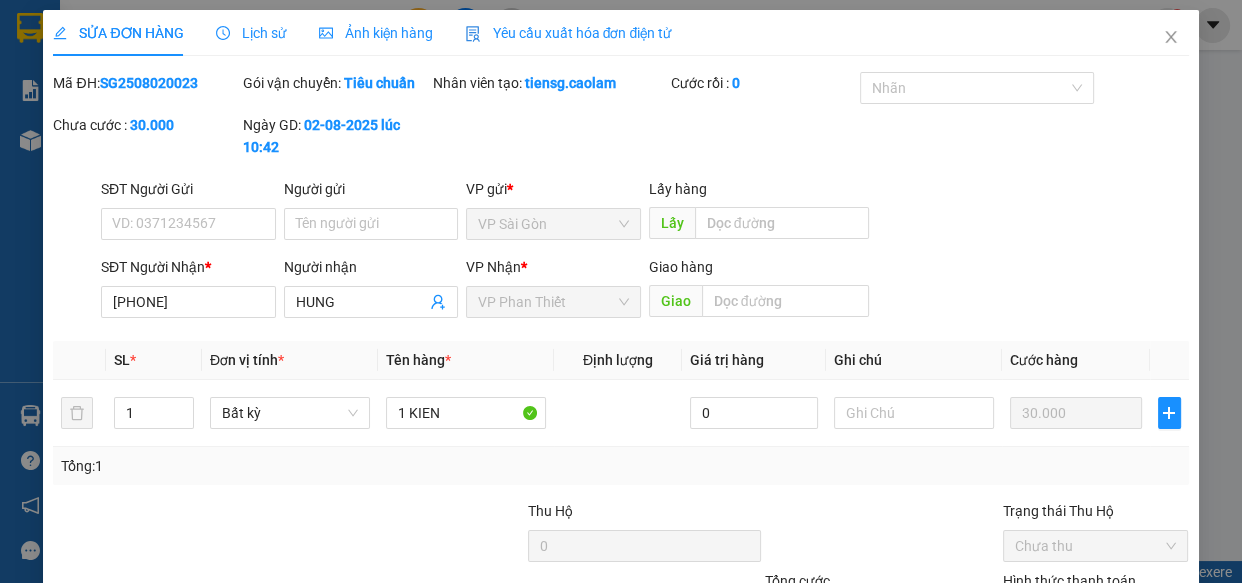 type on "[PHONE]" 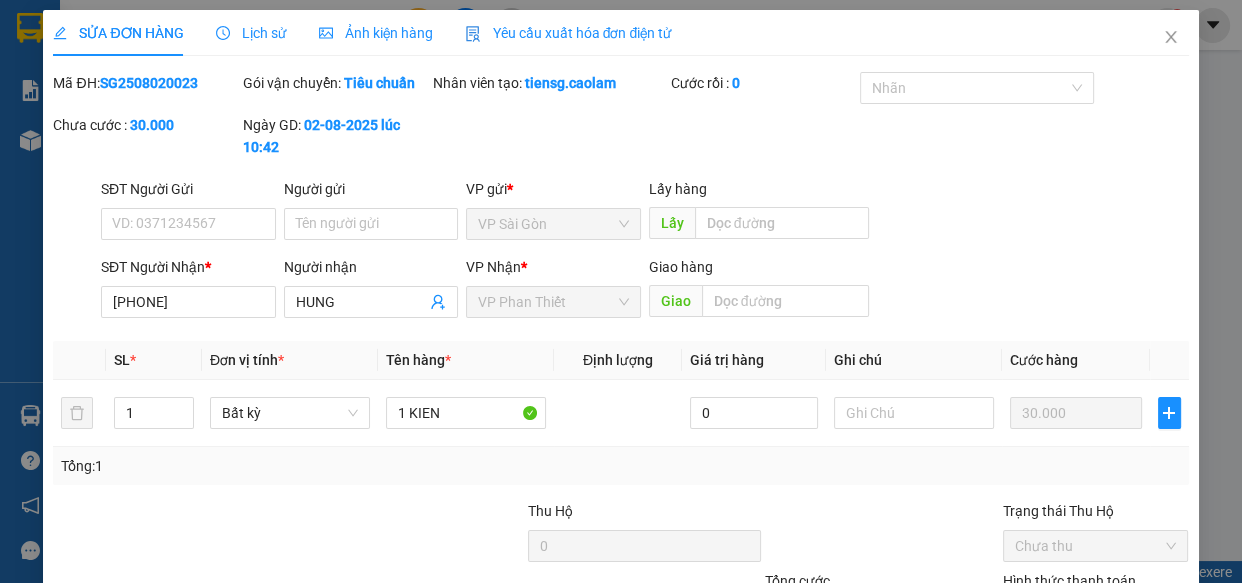 type on "30.000" 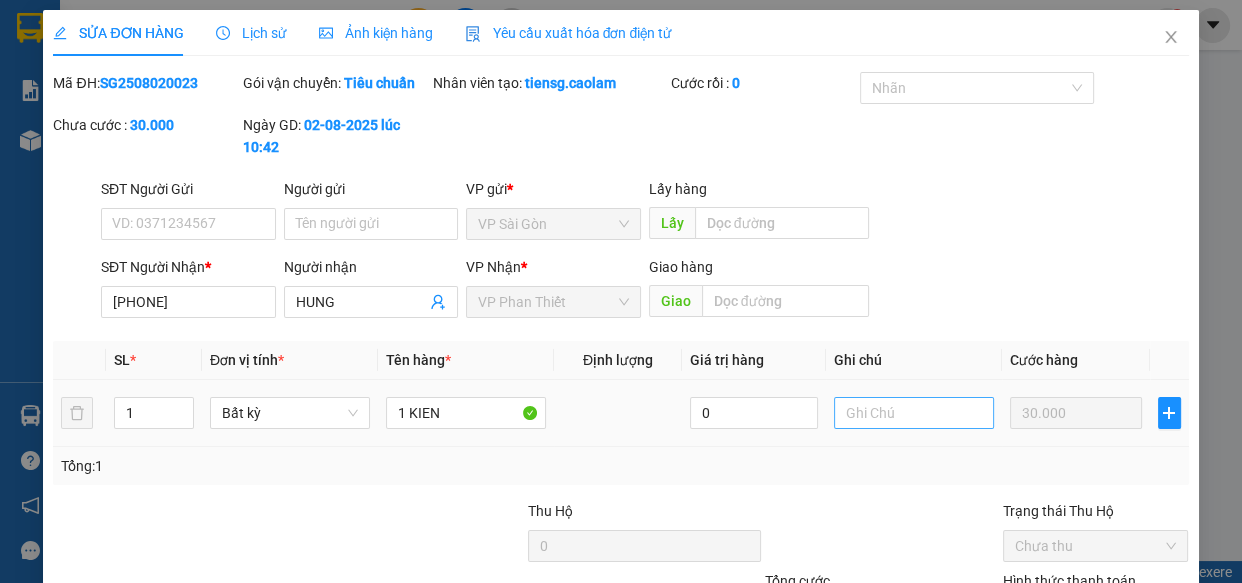 scroll, scrollTop: 0, scrollLeft: 0, axis: both 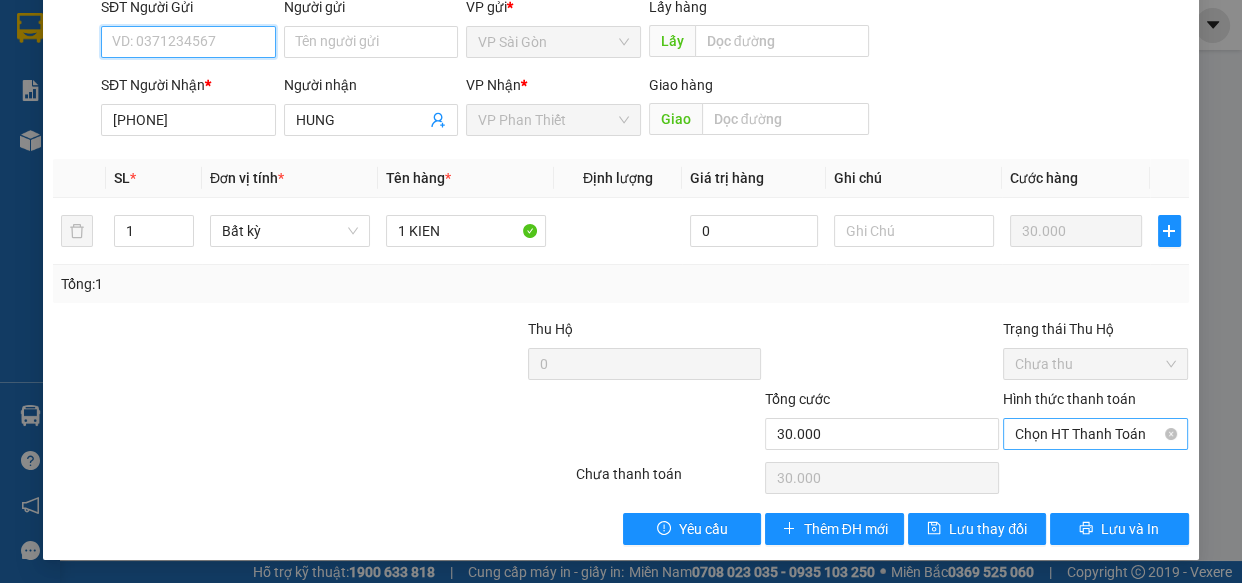 click on "Chọn HT Thanh Toán" at bounding box center (1096, 434) 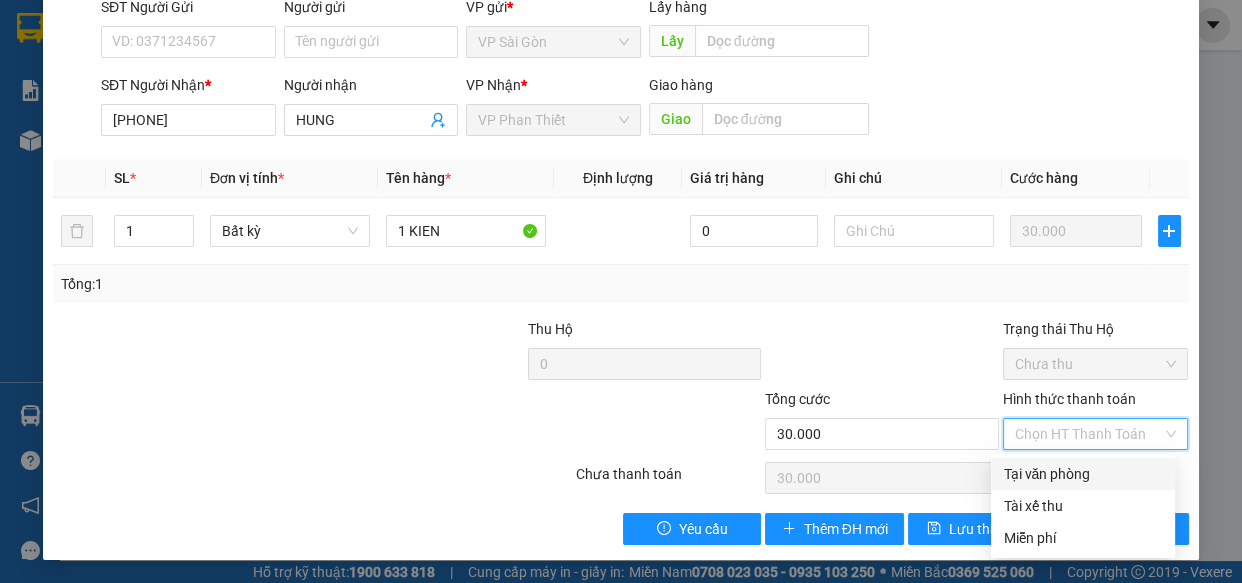 click on "Tại văn phòng" at bounding box center [1083, 474] 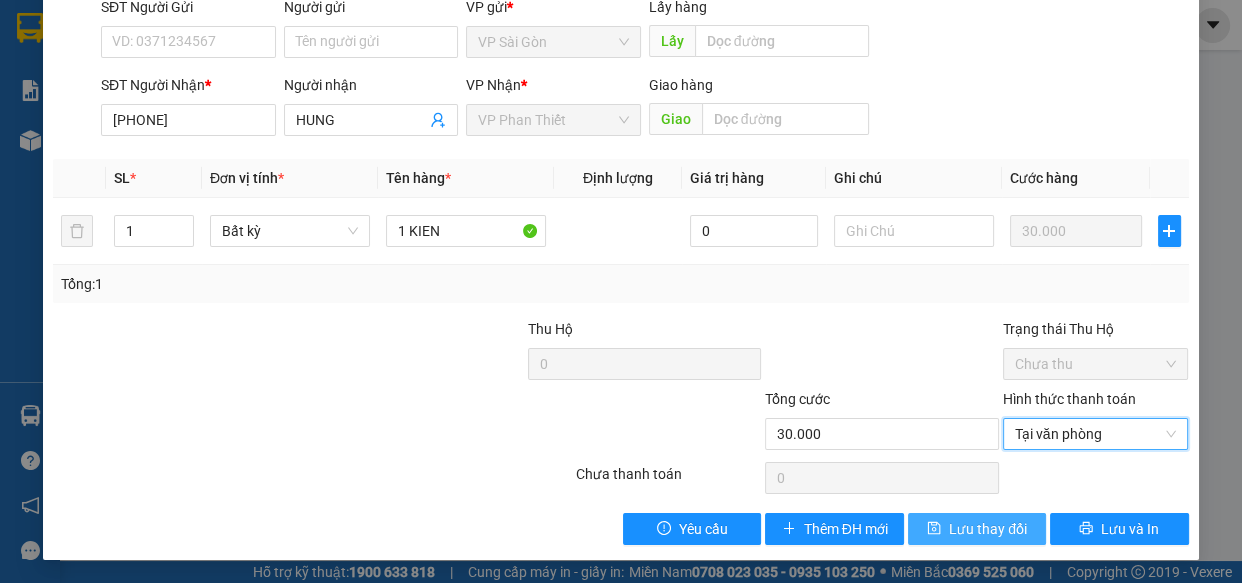 click on "Lưu thay đổi" at bounding box center (988, 529) 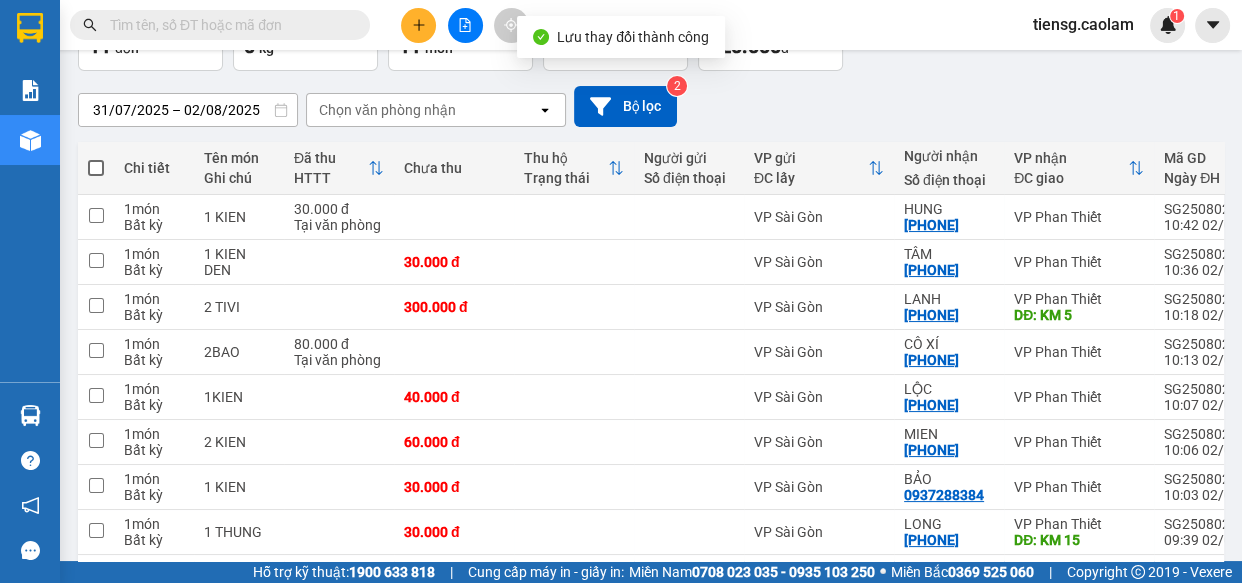 scroll, scrollTop: 272, scrollLeft: 0, axis: vertical 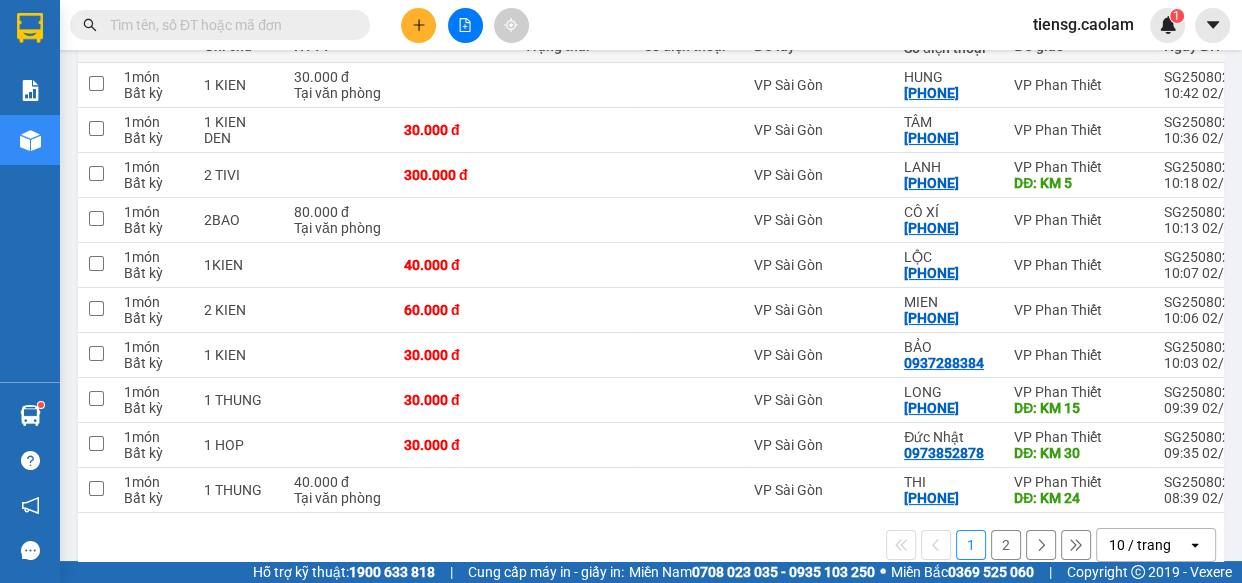 click on "[SEARCH_RESULT] [FILTER] [NO_DATA] [DOMAIN] [NAME] [NUMBER]" at bounding box center (621, 25) 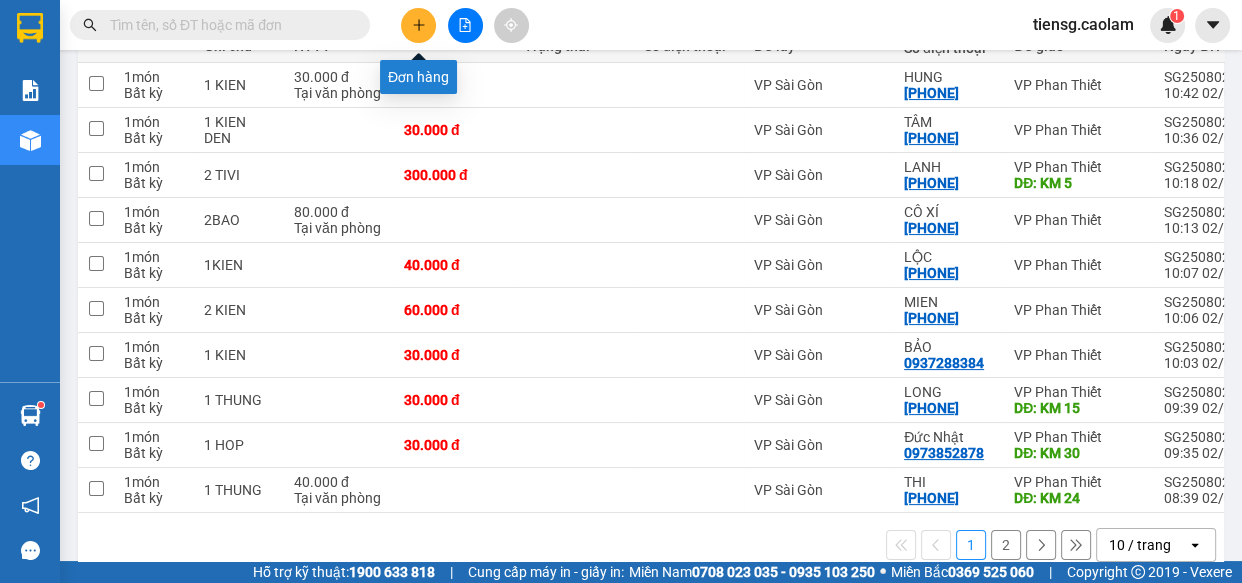 click 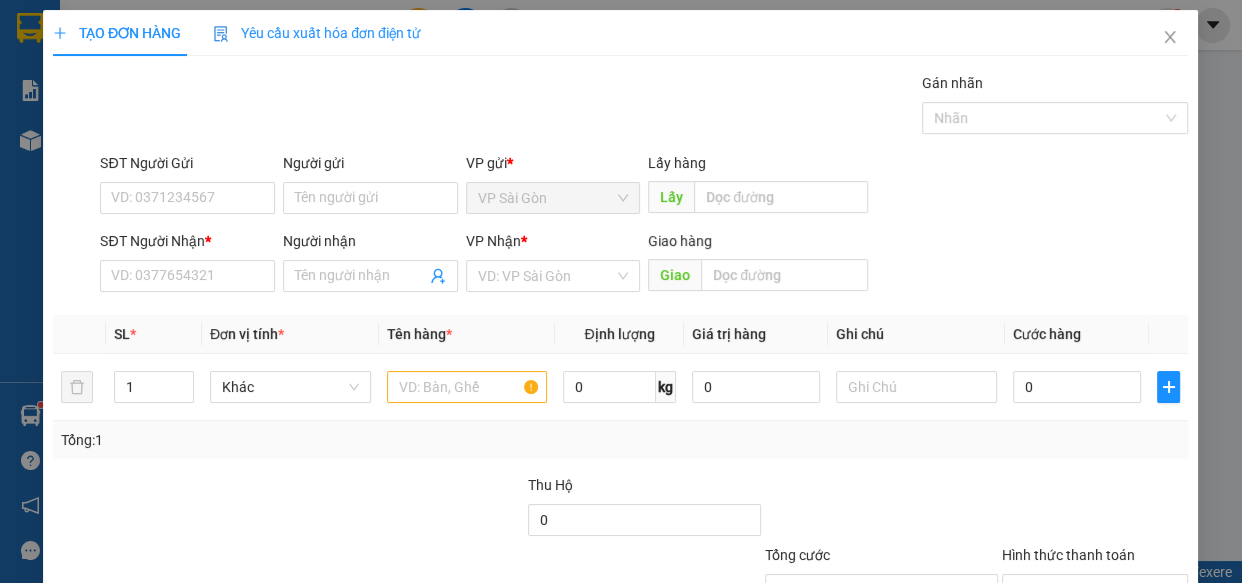 scroll, scrollTop: 0, scrollLeft: 0, axis: both 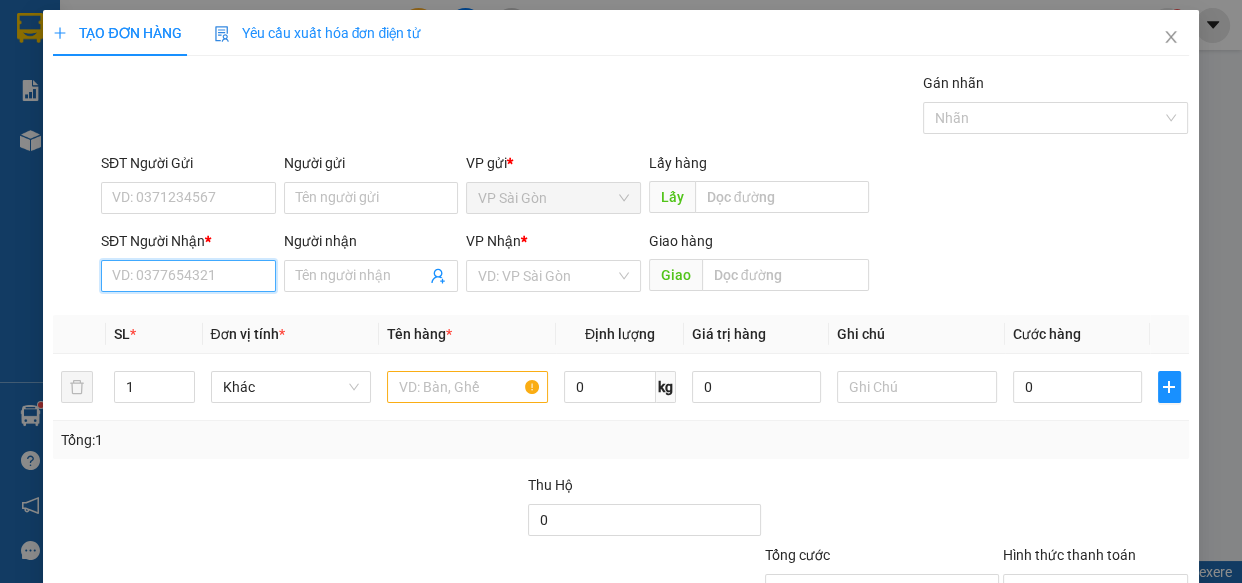 drag, startPoint x: 141, startPoint y: 272, endPoint x: 146, endPoint y: 229, distance: 43.289722 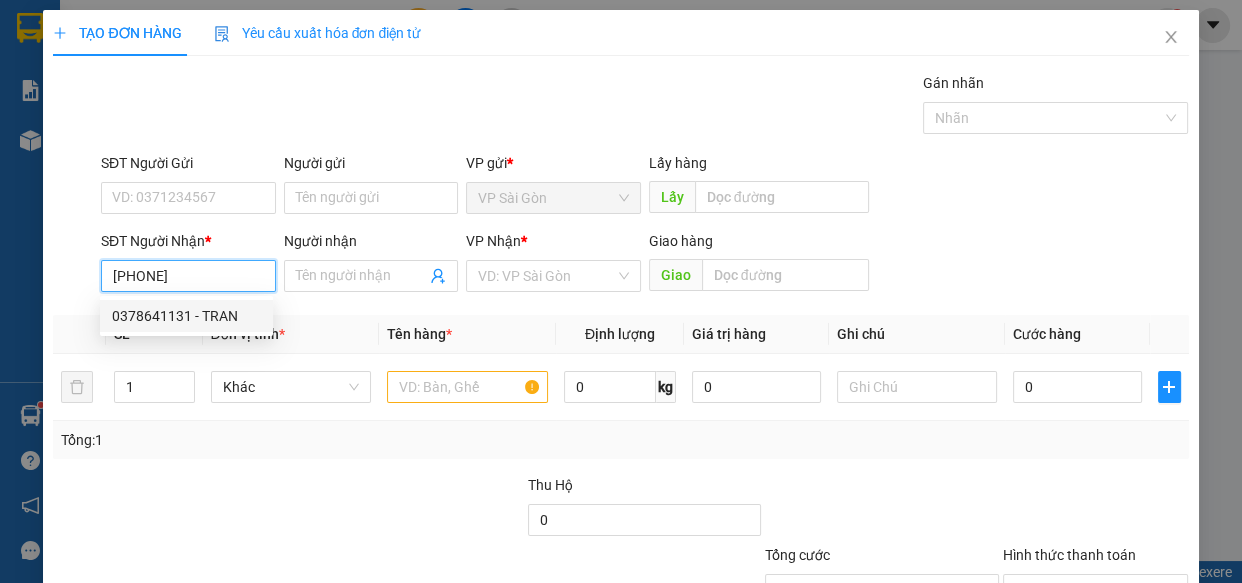 click on "0378641131 - TRAN" at bounding box center (186, 316) 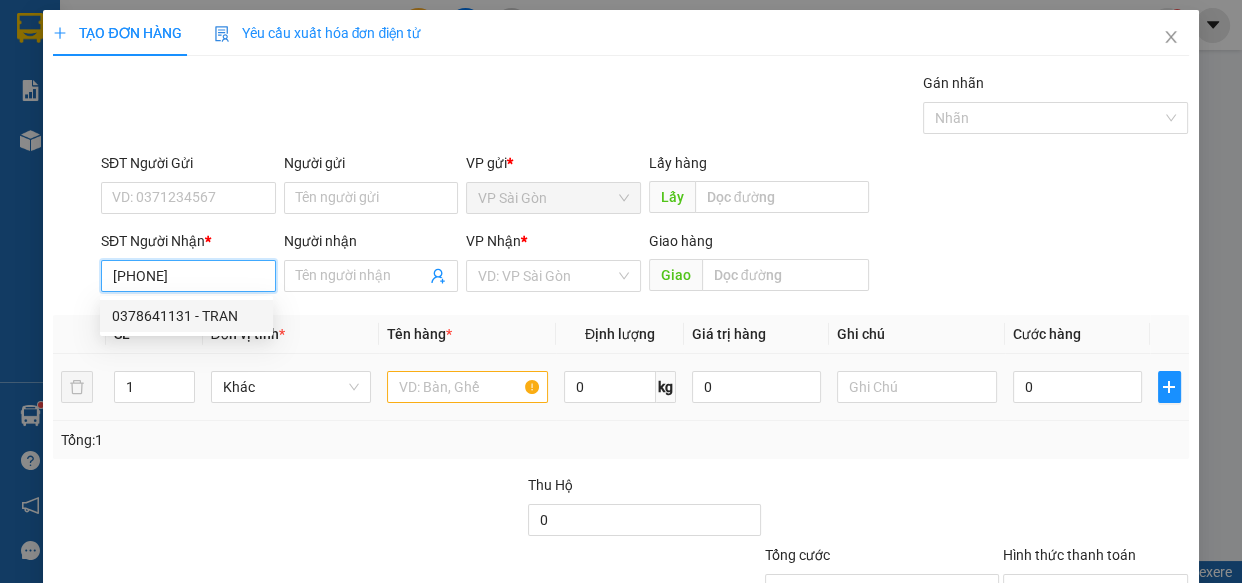 type on "0378641131" 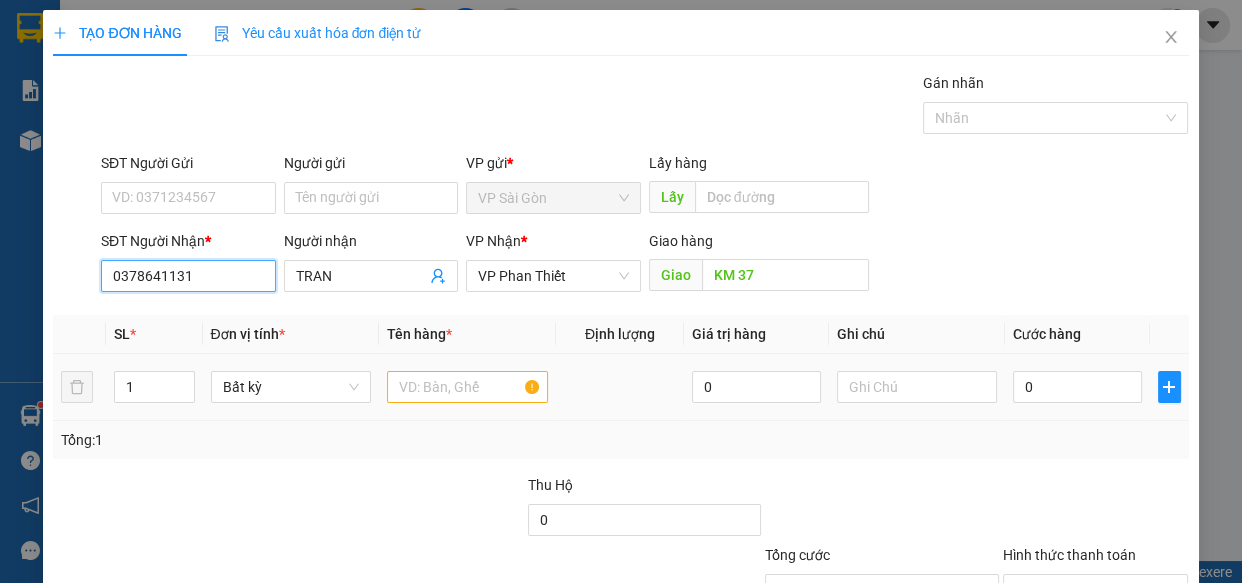 type on "0378641131" 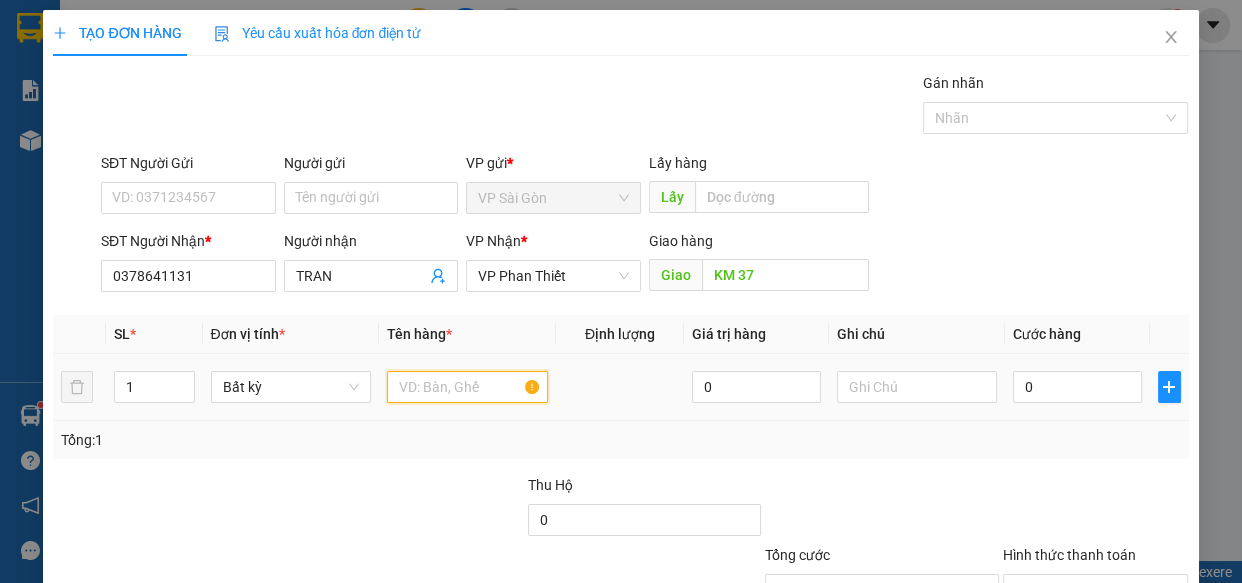 click at bounding box center [467, 387] 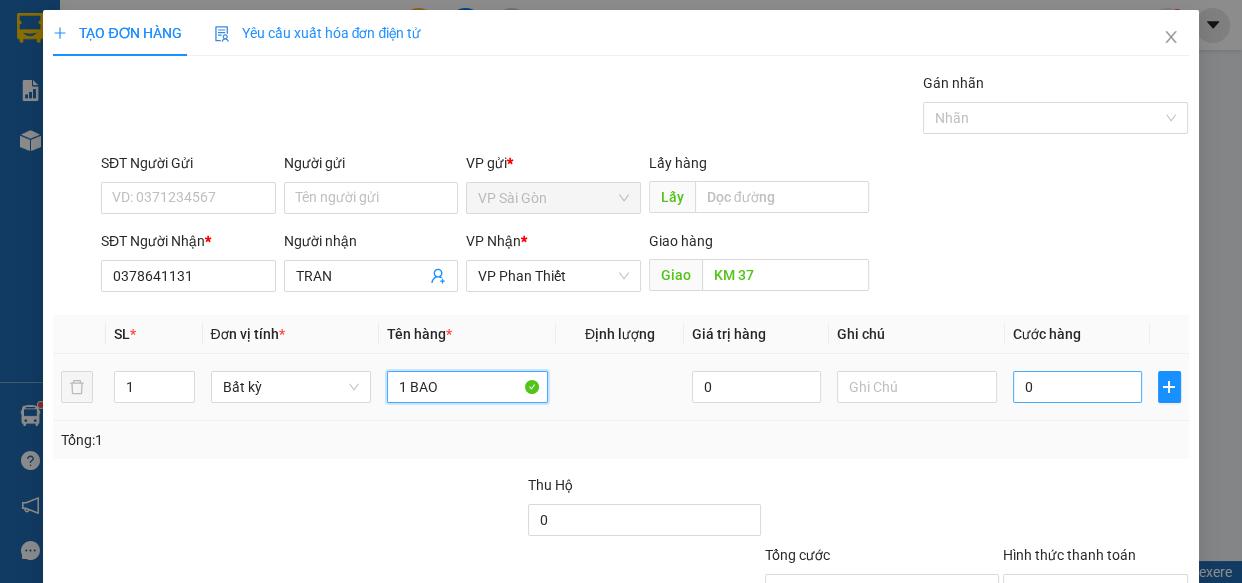 type on "1 BAO" 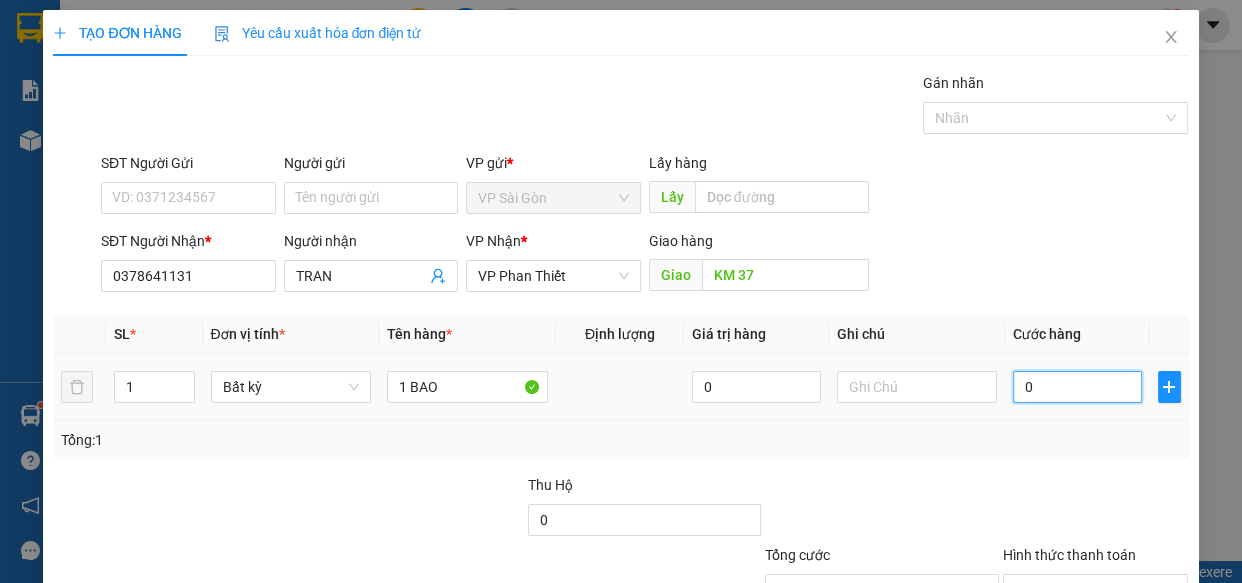 click on "0" at bounding box center (1077, 387) 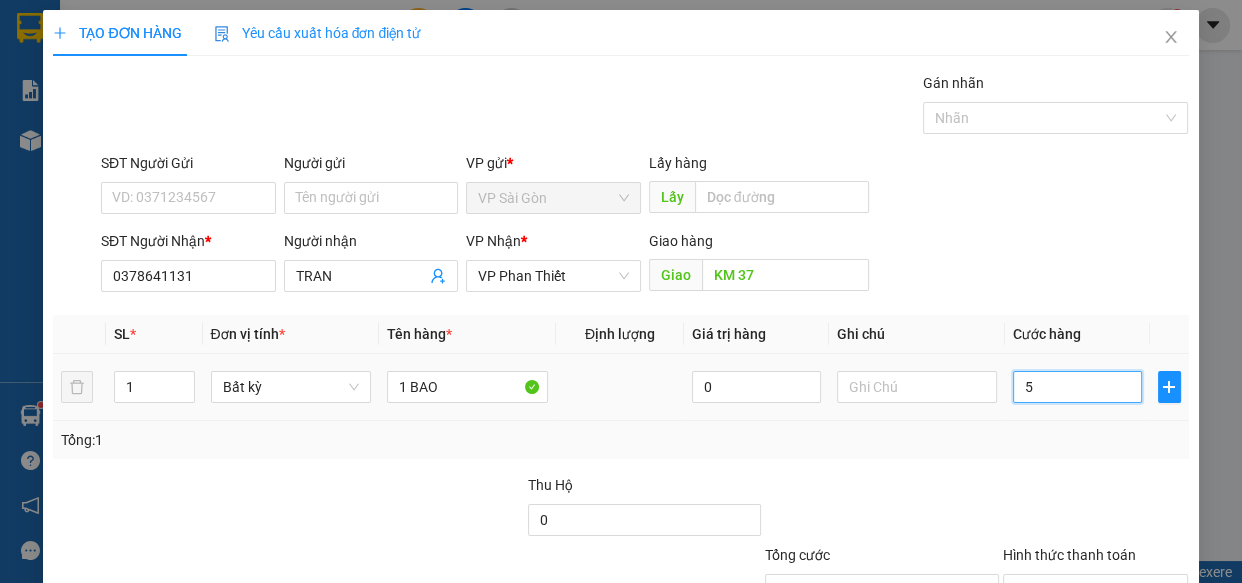 type on "50" 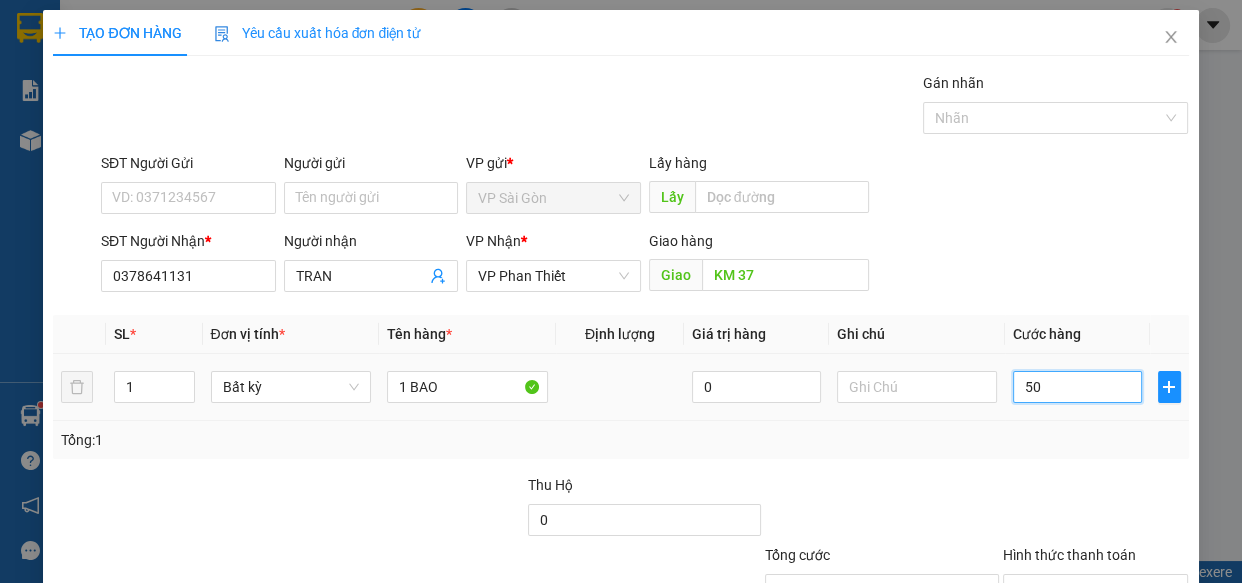 type on "500" 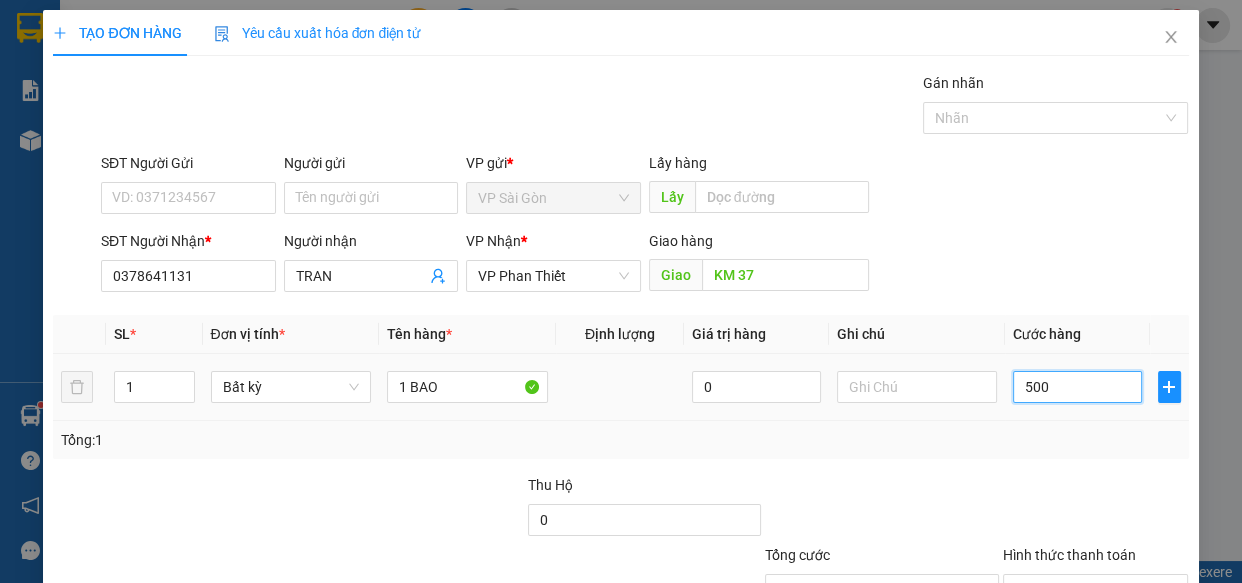 type on "5.000" 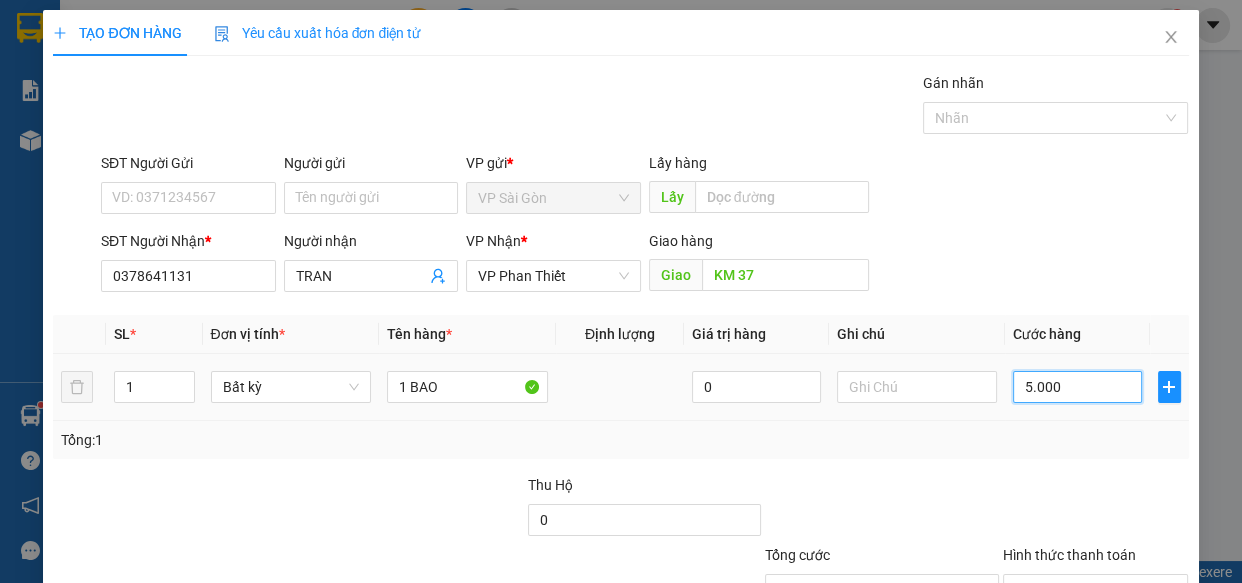 type on "50.000" 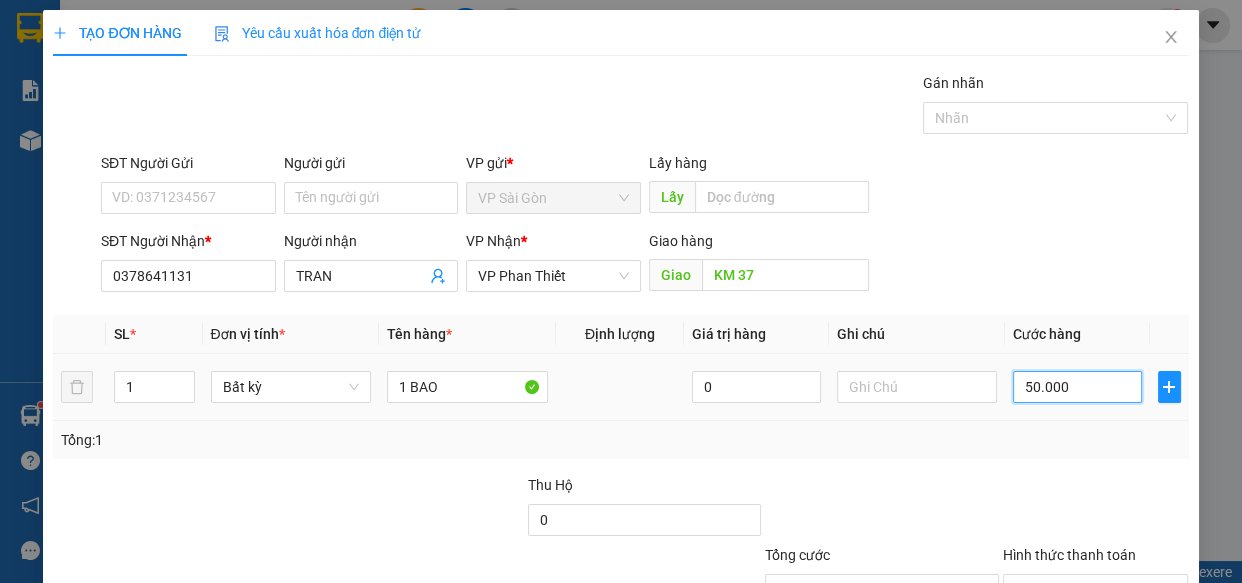 type on "50.000" 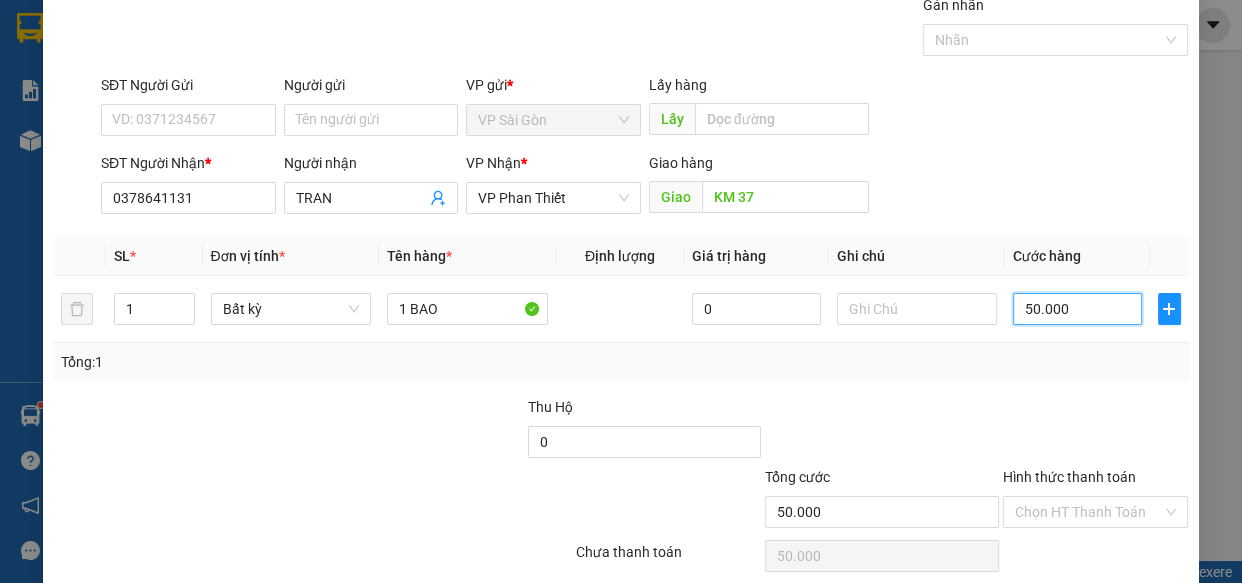 scroll, scrollTop: 156, scrollLeft: 0, axis: vertical 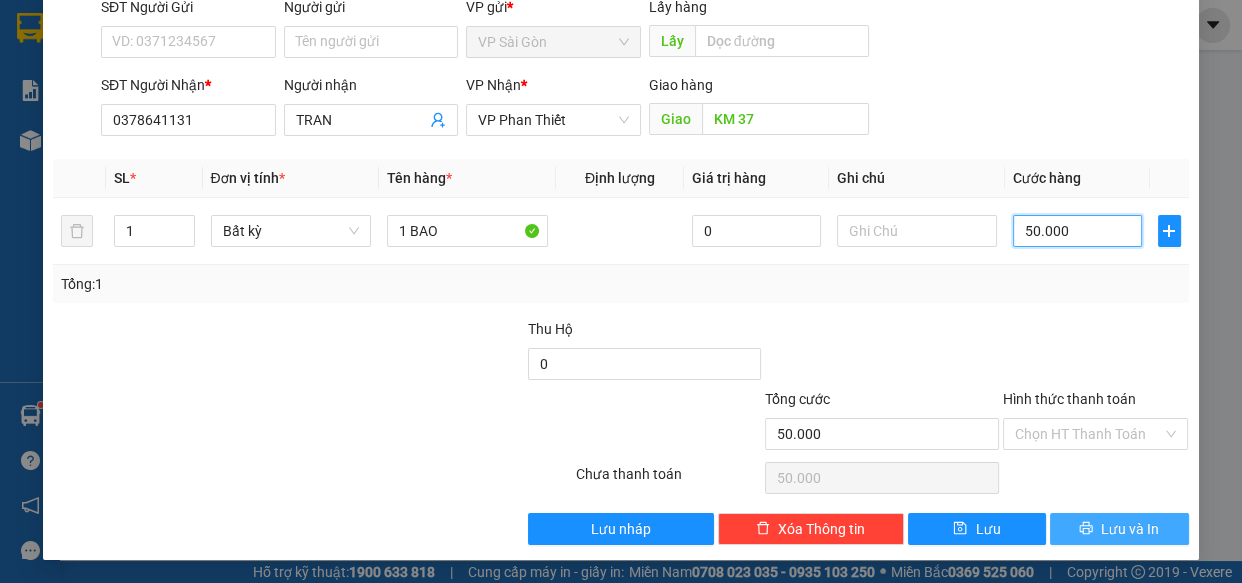 type on "50.000" 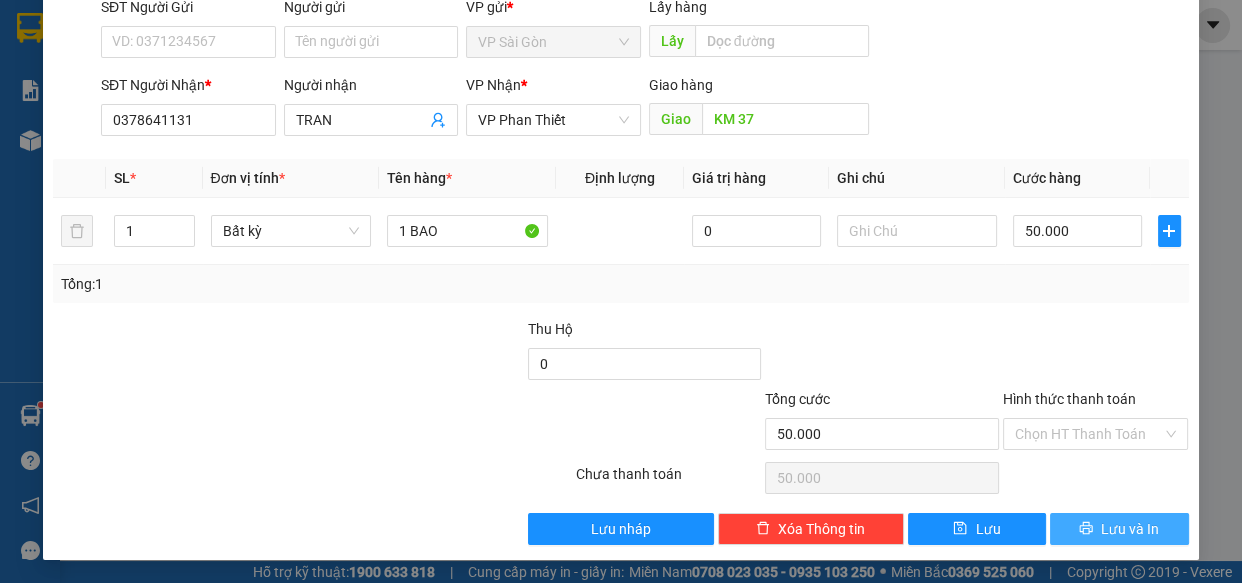 click on "Lưu và In" at bounding box center (1130, 529) 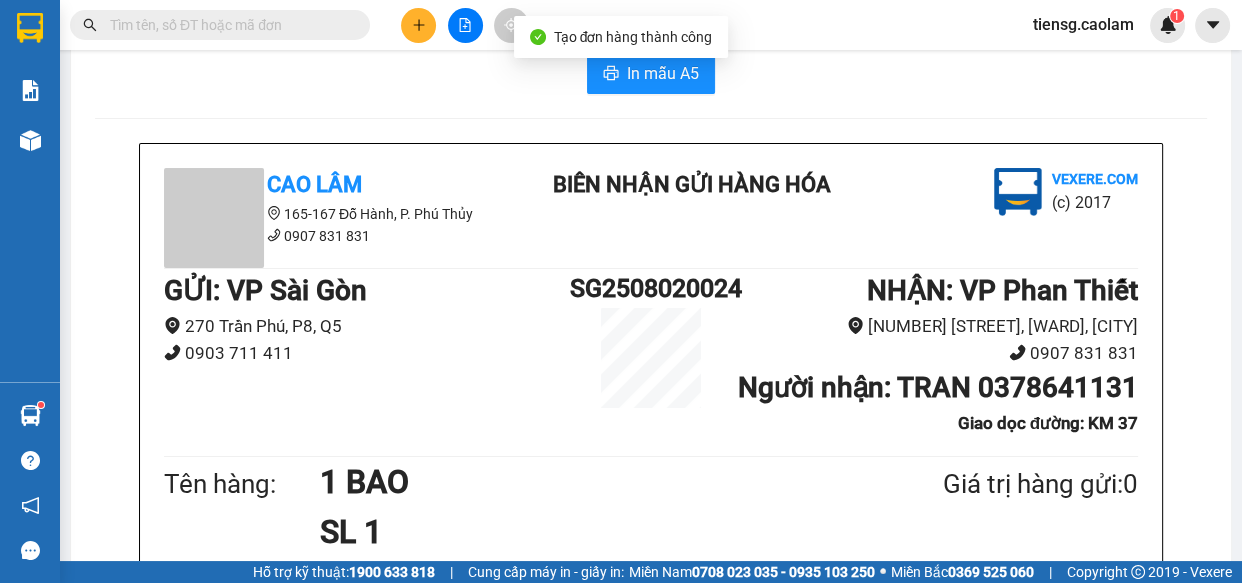 scroll, scrollTop: 0, scrollLeft: 0, axis: both 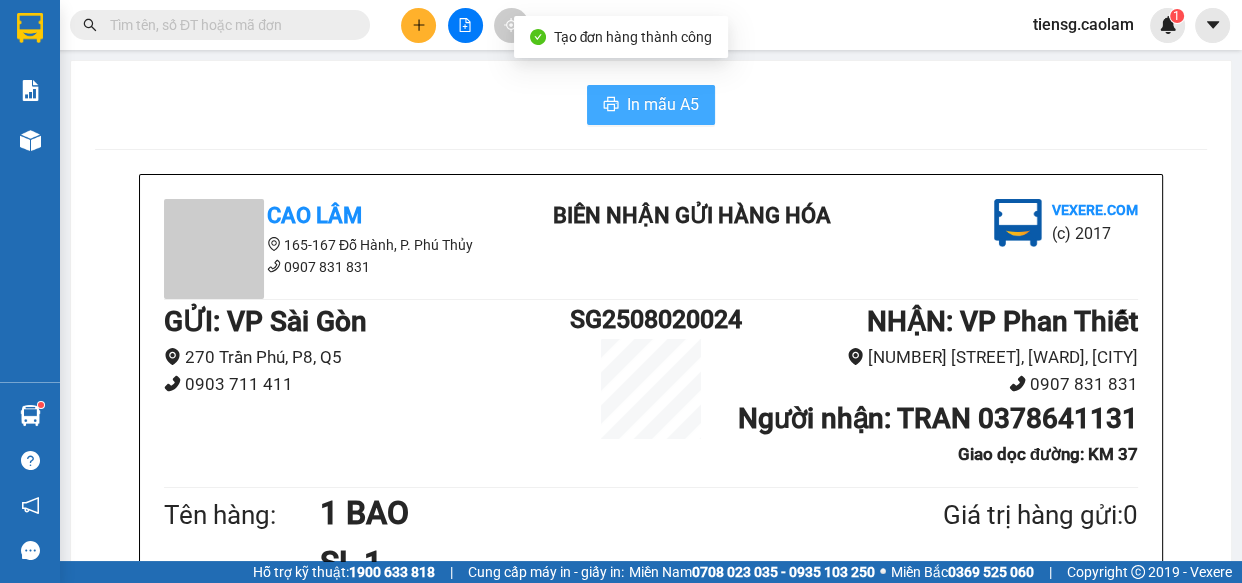 type 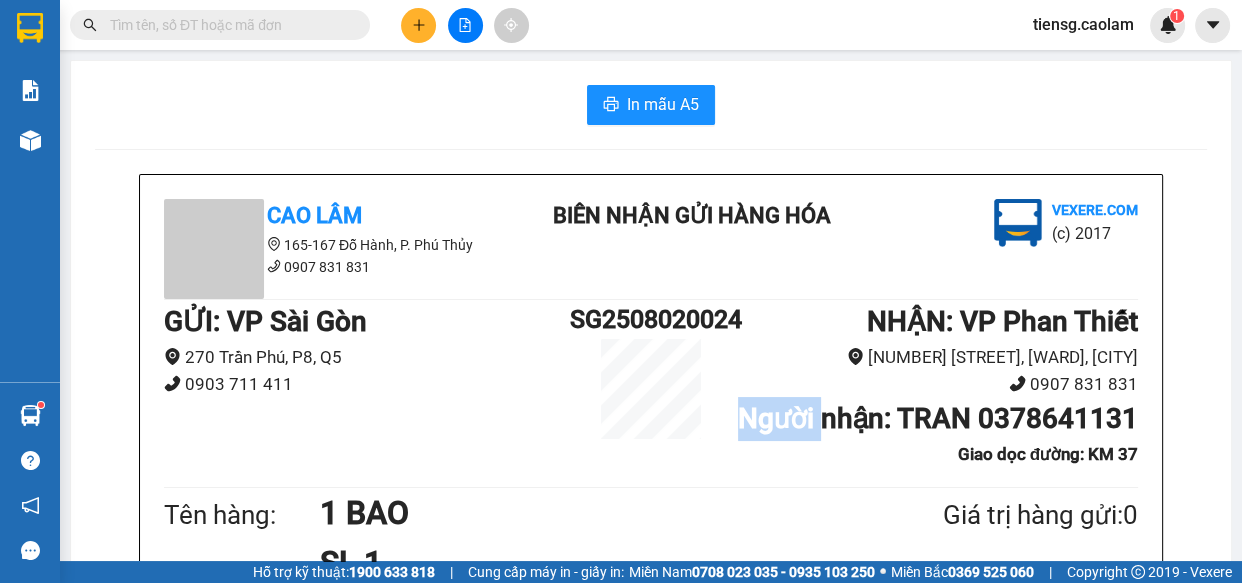 click on "[RECIPIENT] : [NAME] [PHONE]" at bounding box center [938, 418] 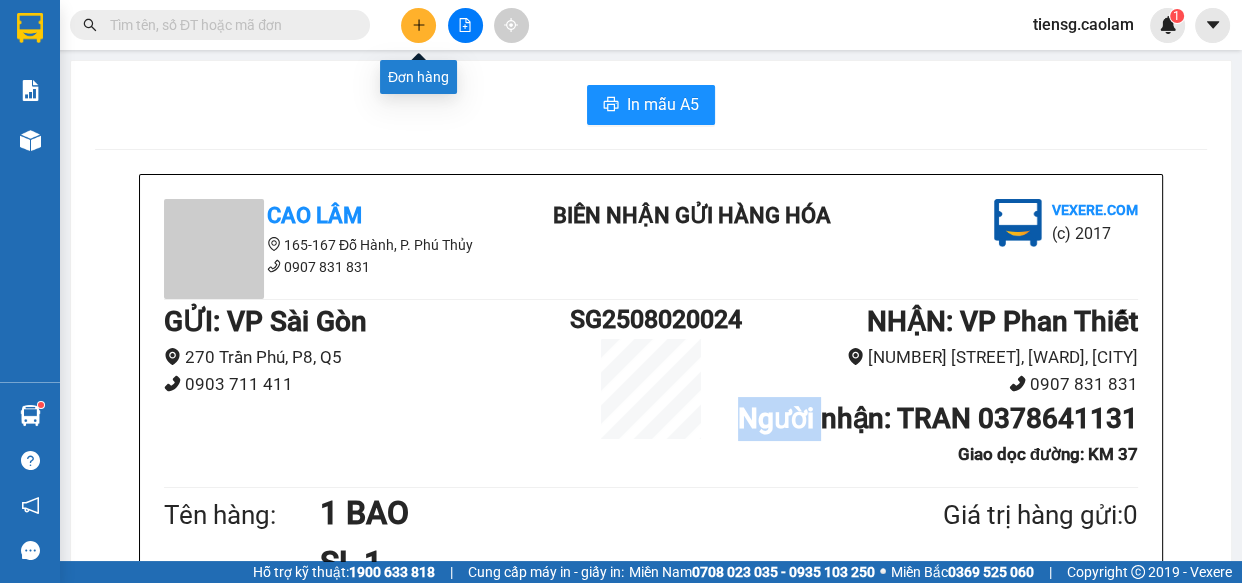 click at bounding box center (418, 25) 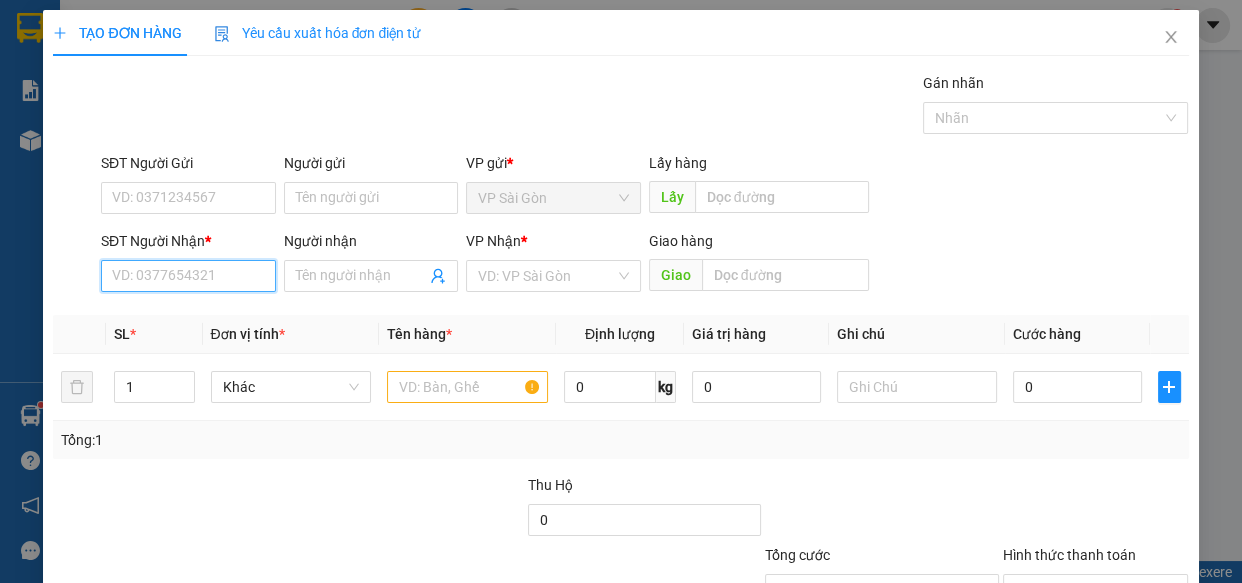 click on "SĐT Người Nhận  *" at bounding box center [188, 276] 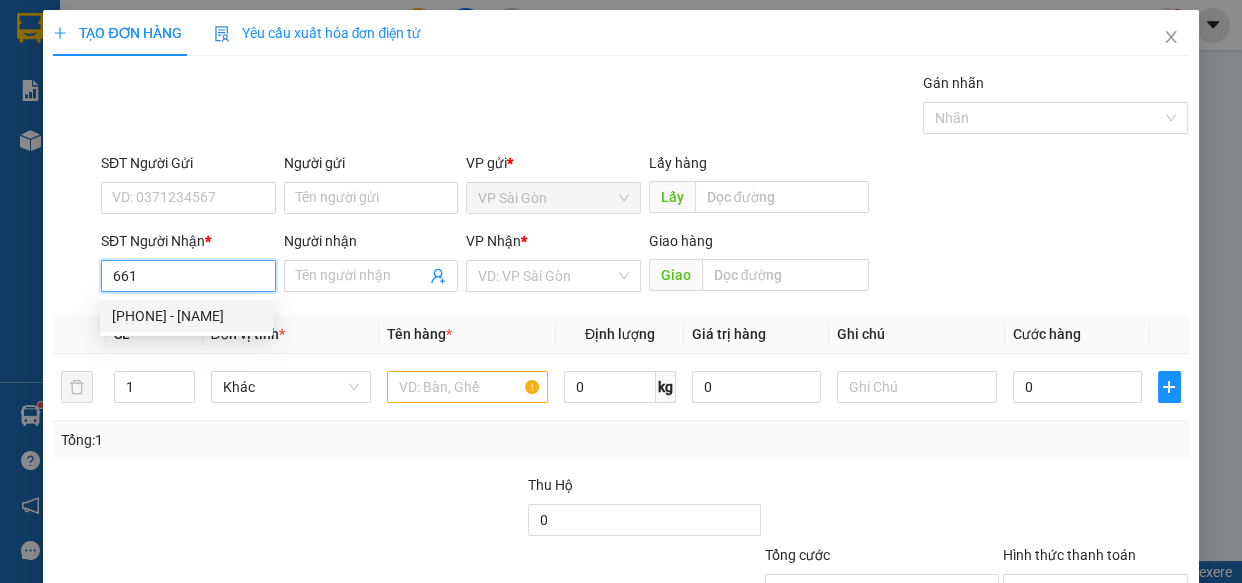 click on "[PHONE] - [NAME]" at bounding box center (186, 316) 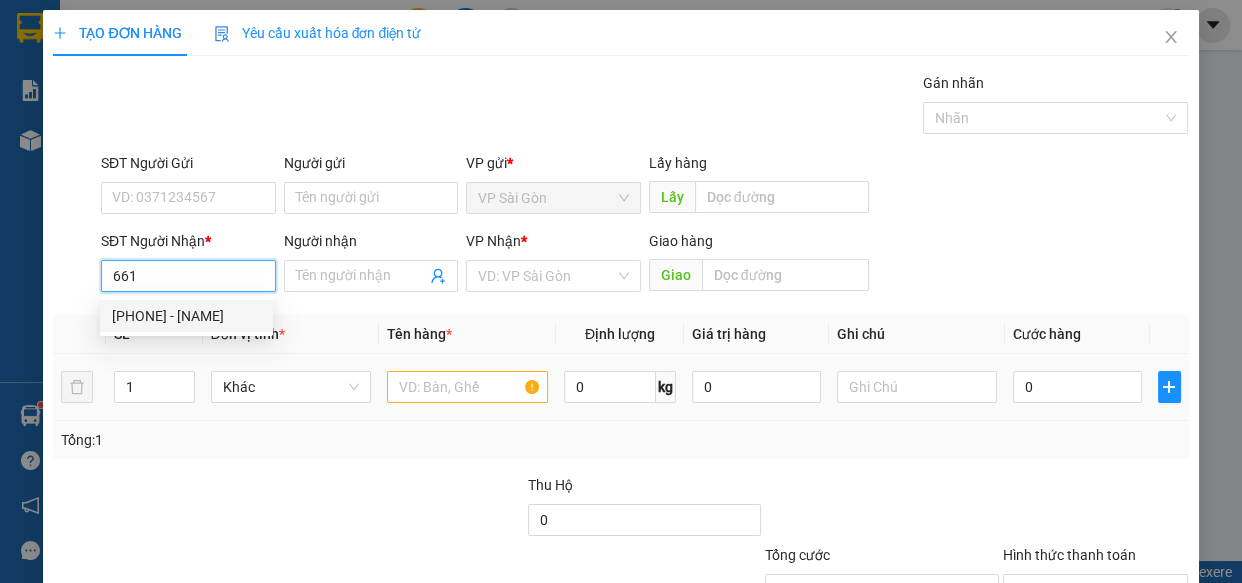 type on "0943232661" 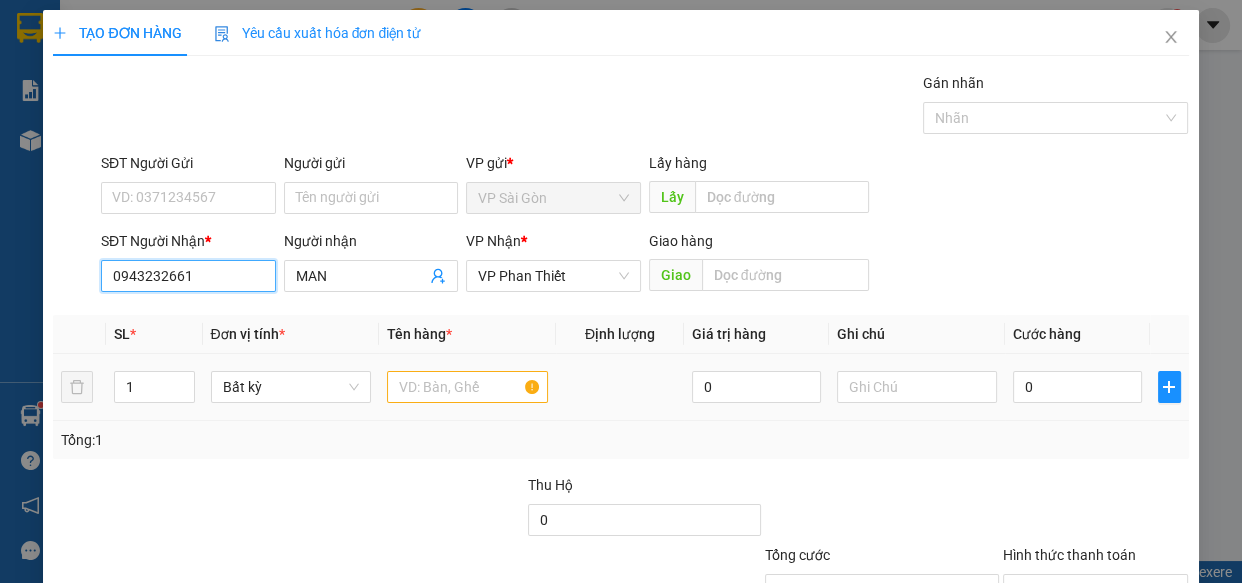 type on "0943232661" 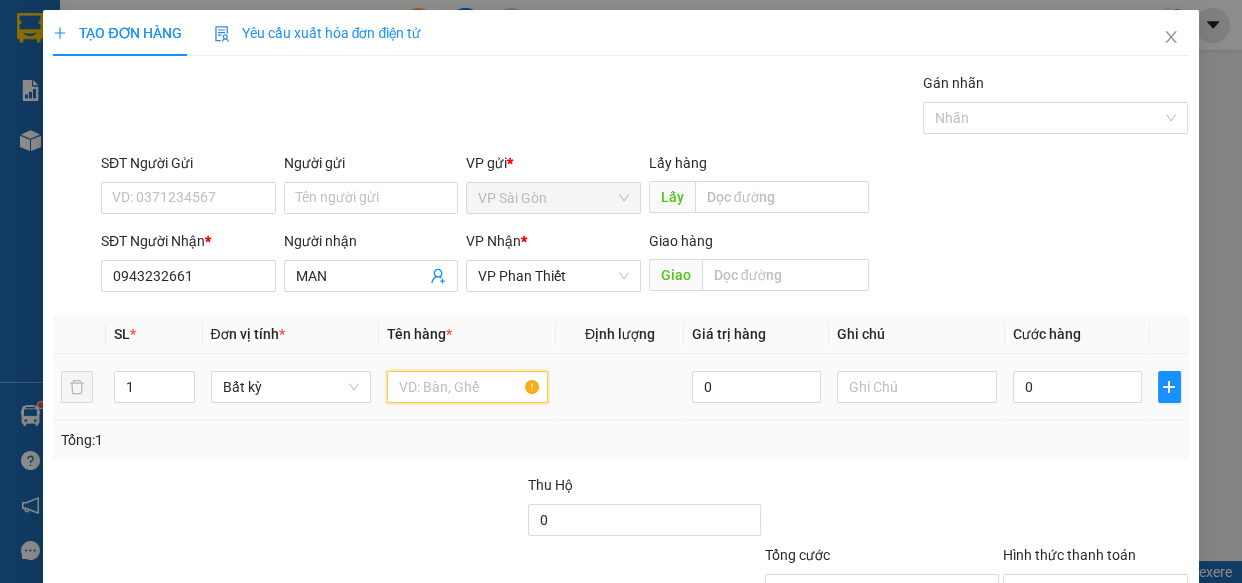 drag, startPoint x: 461, startPoint y: 385, endPoint x: 445, endPoint y: 366, distance: 24.839485 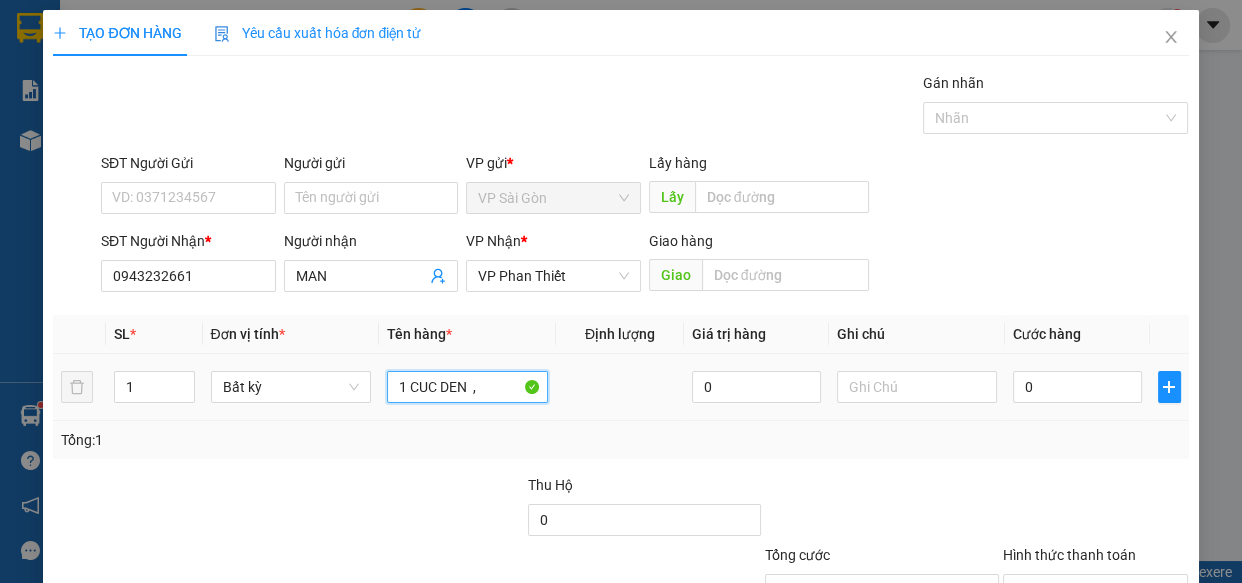 type on "1 CUC DEN  ," 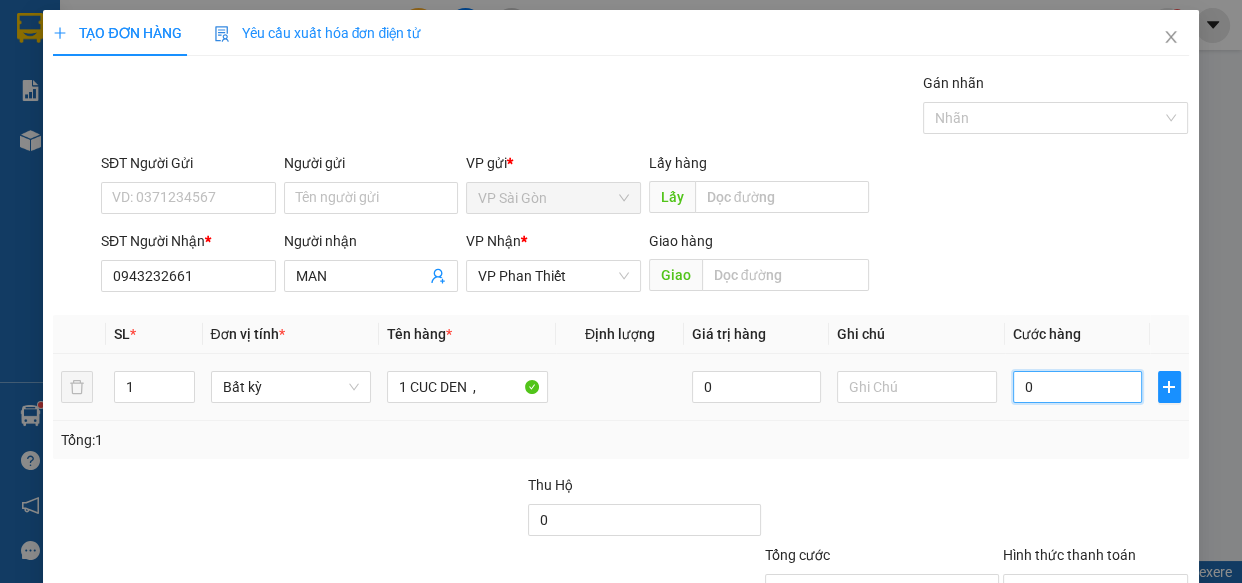 click on "0" at bounding box center (1077, 387) 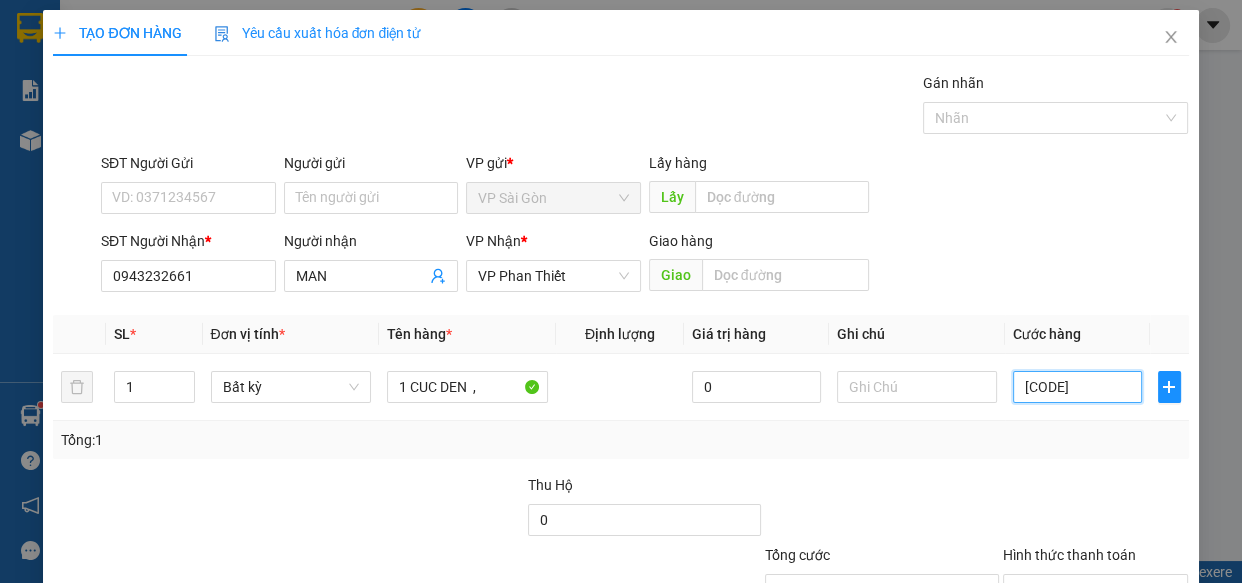 type on "0" 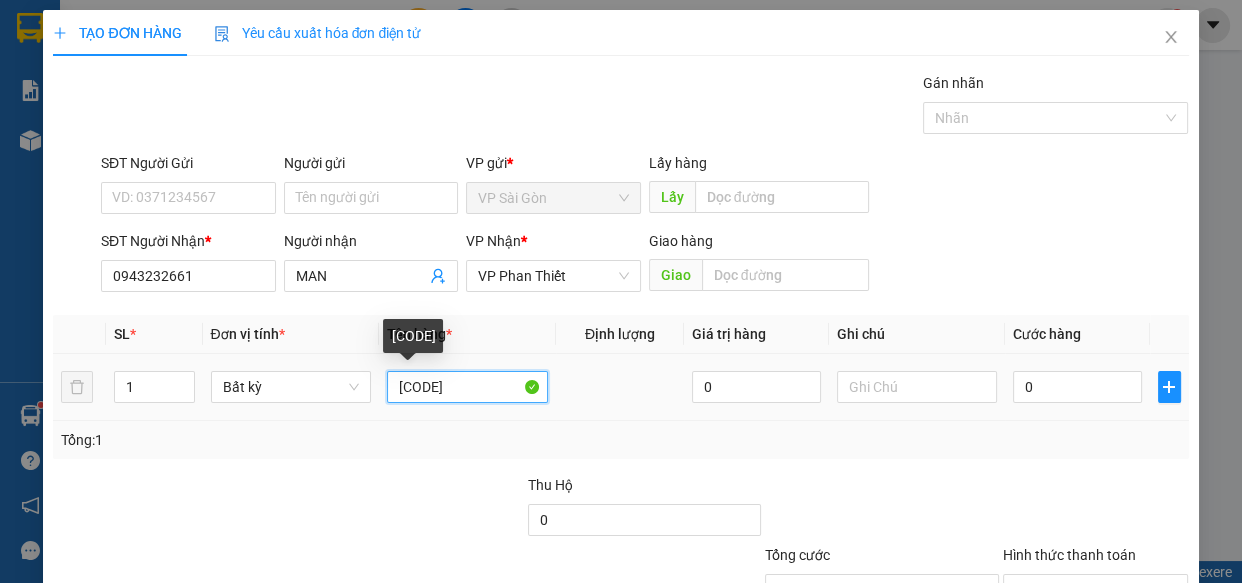 drag, startPoint x: 407, startPoint y: 409, endPoint x: 210, endPoint y: 368, distance: 201.22127 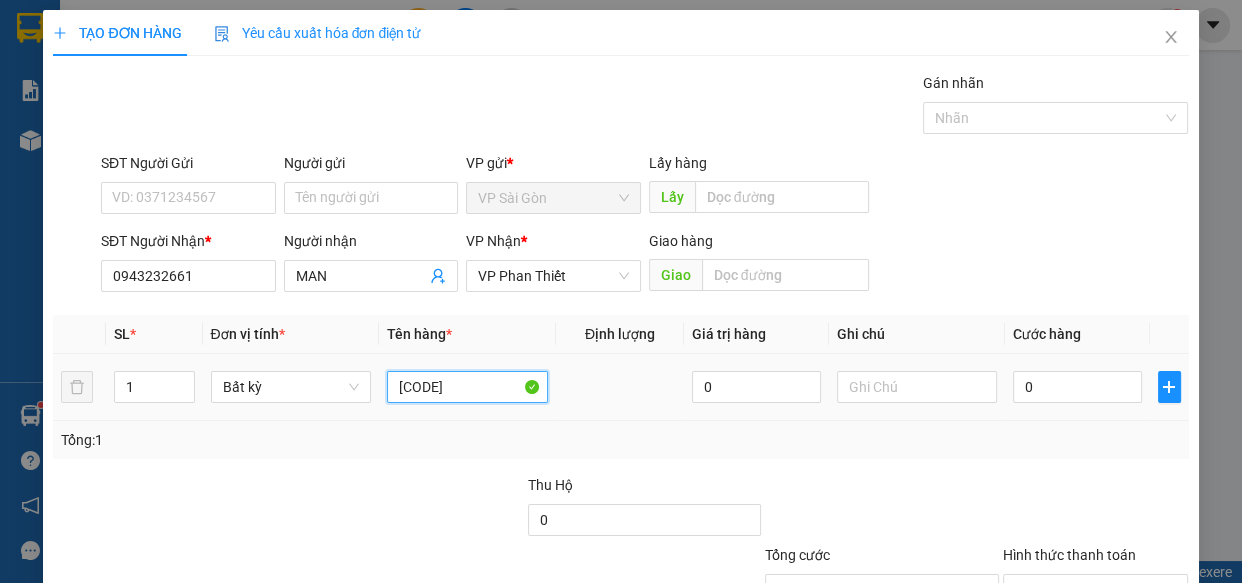 type on "1 CUC DEN  ," 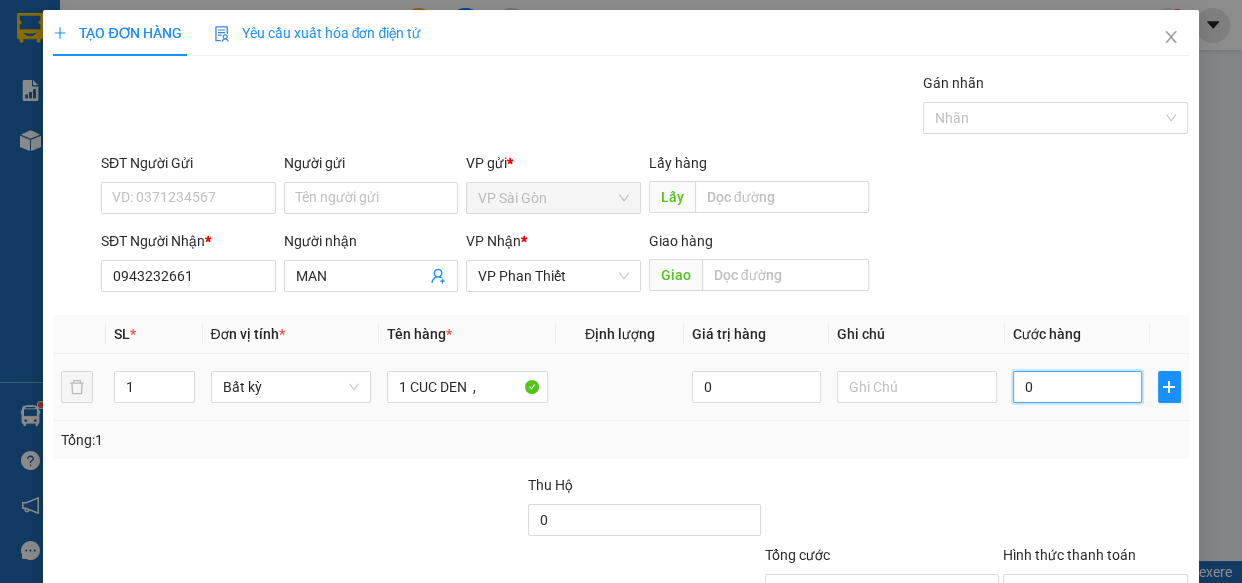 click on "0" at bounding box center [1077, 387] 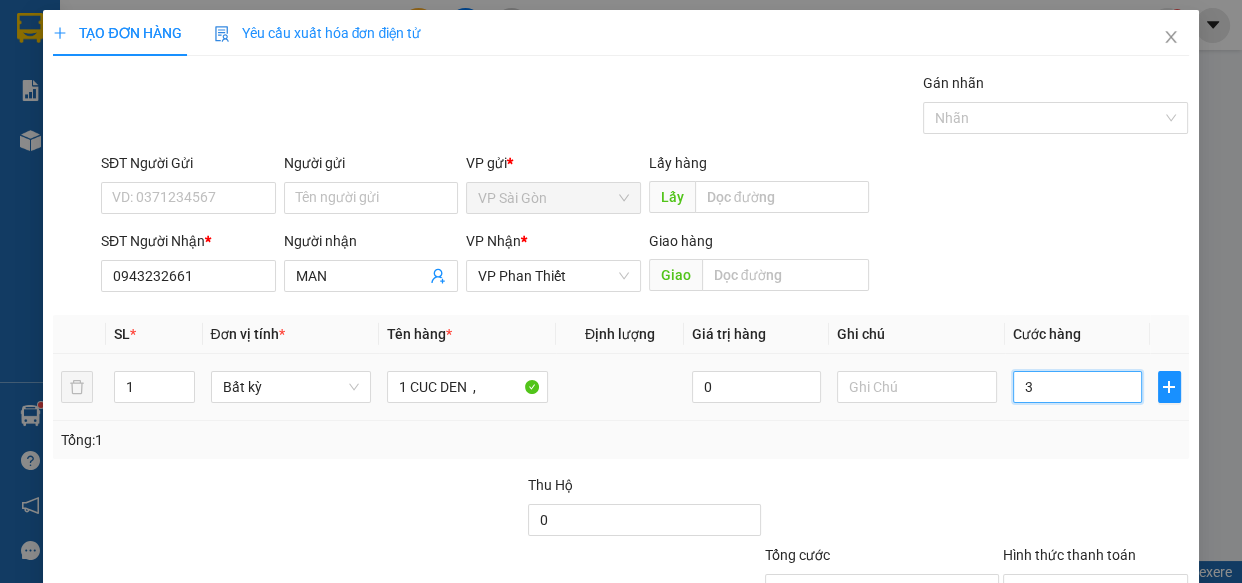 type on "30" 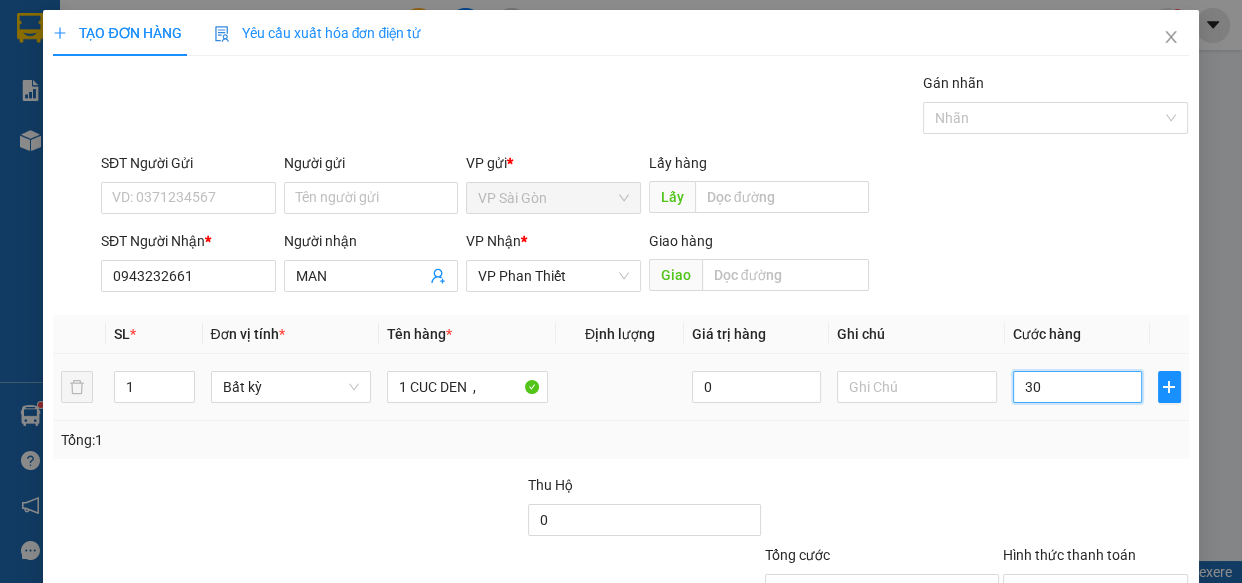 type on "300" 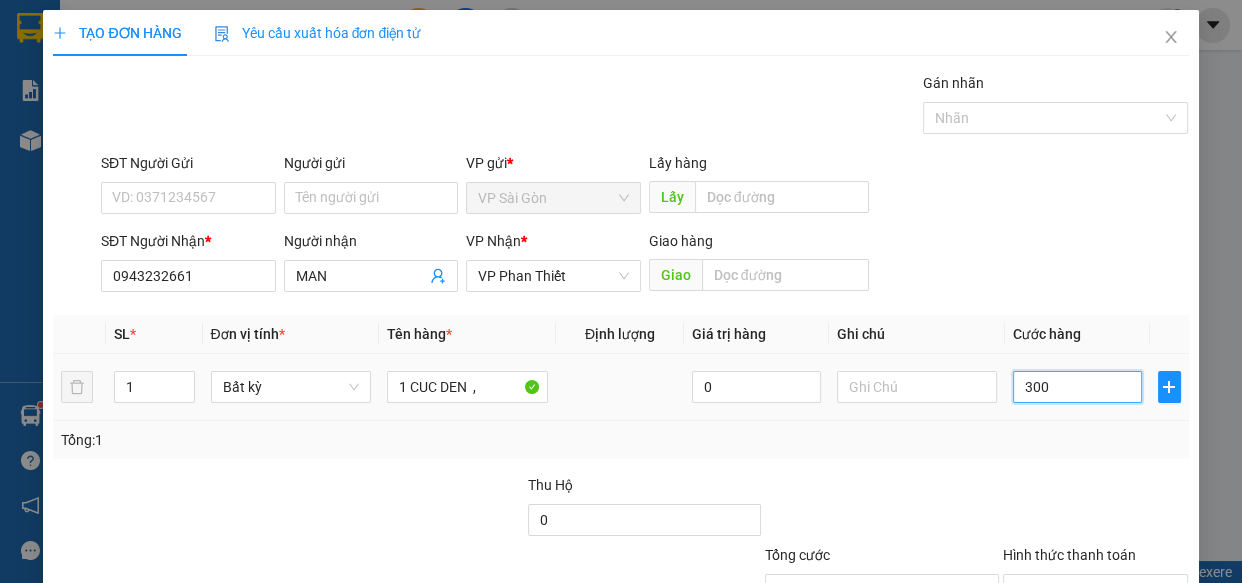 type on "300" 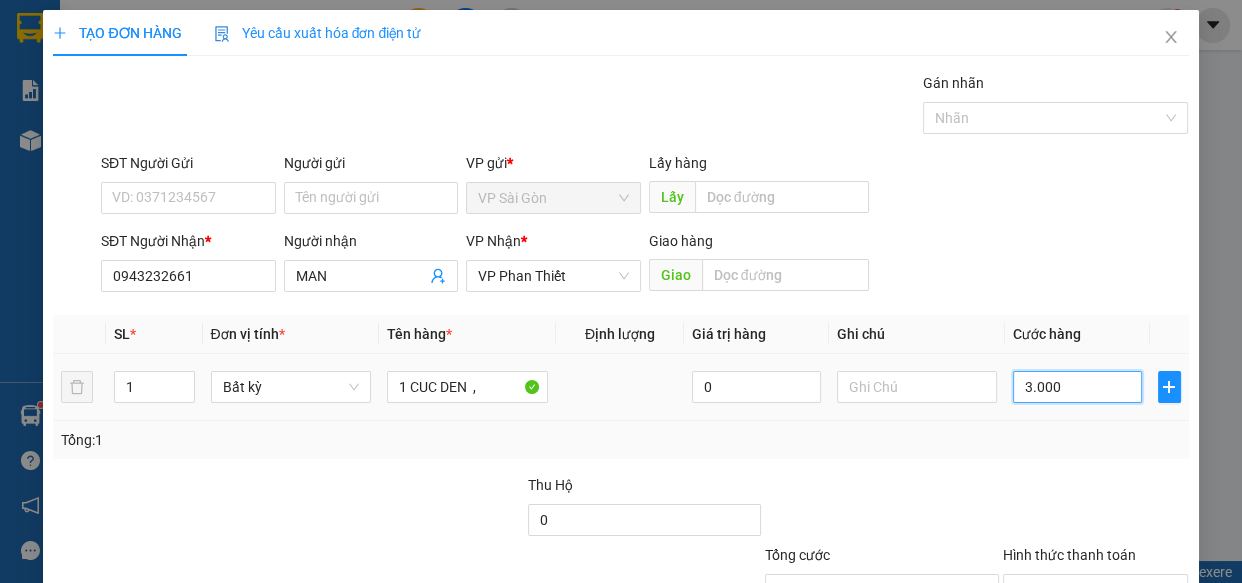 type on "30.000" 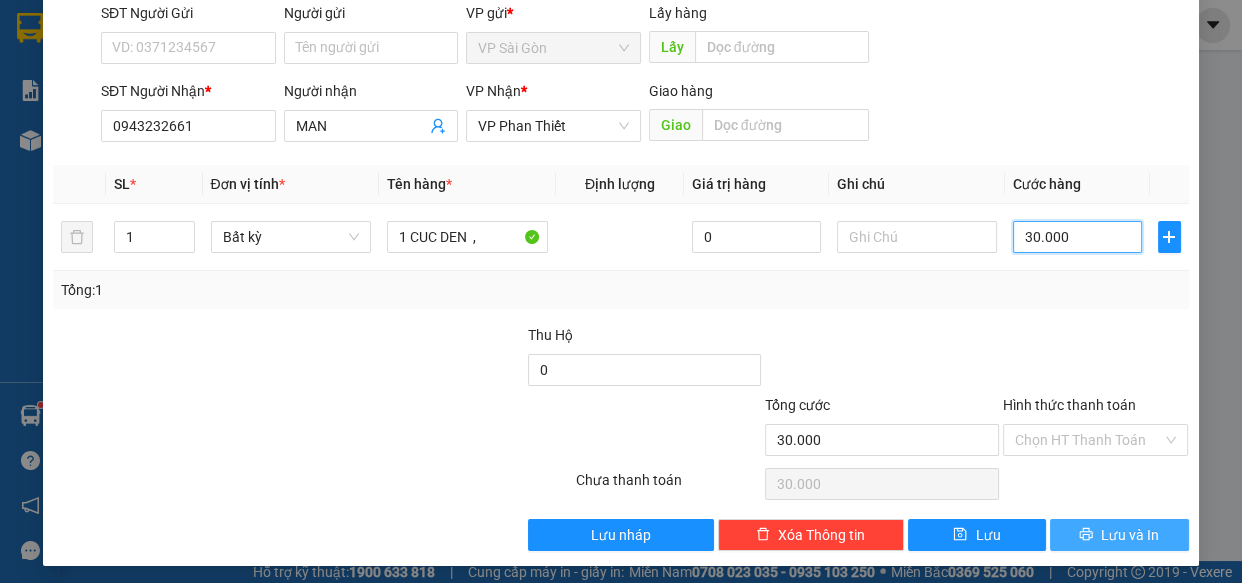 scroll, scrollTop: 156, scrollLeft: 0, axis: vertical 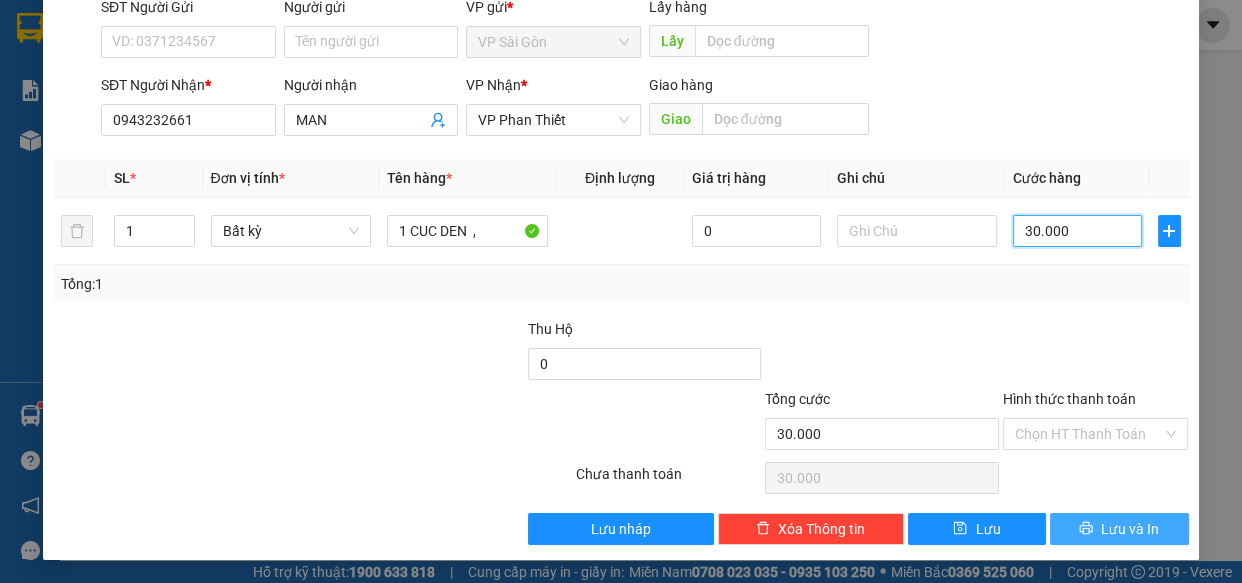type on "30.000" 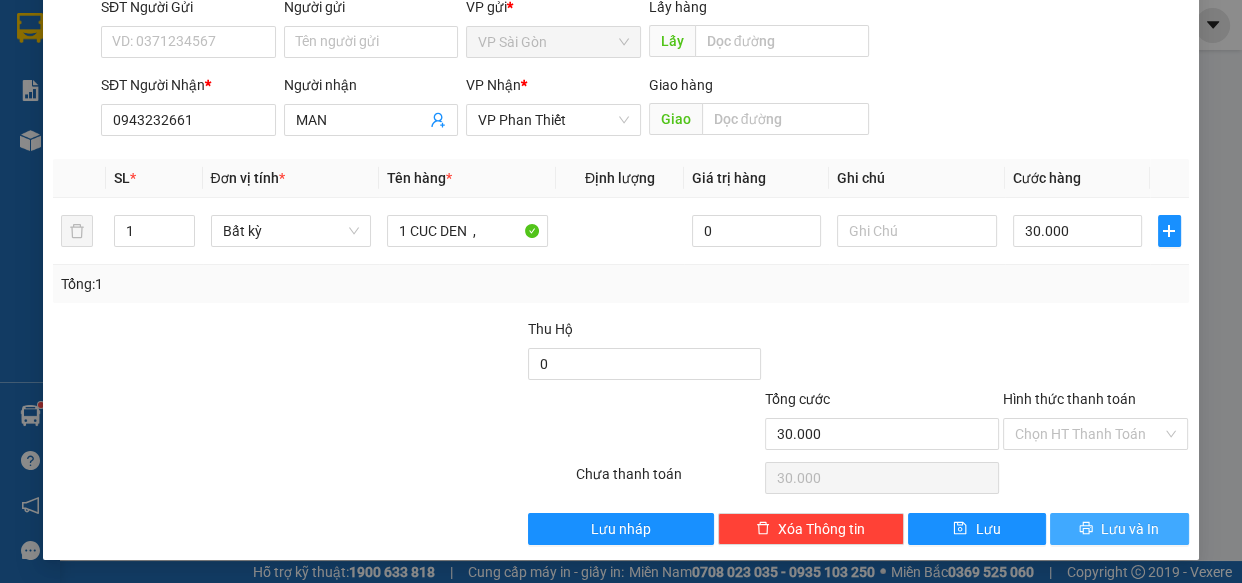 click on "Lưu và In" at bounding box center (1130, 529) 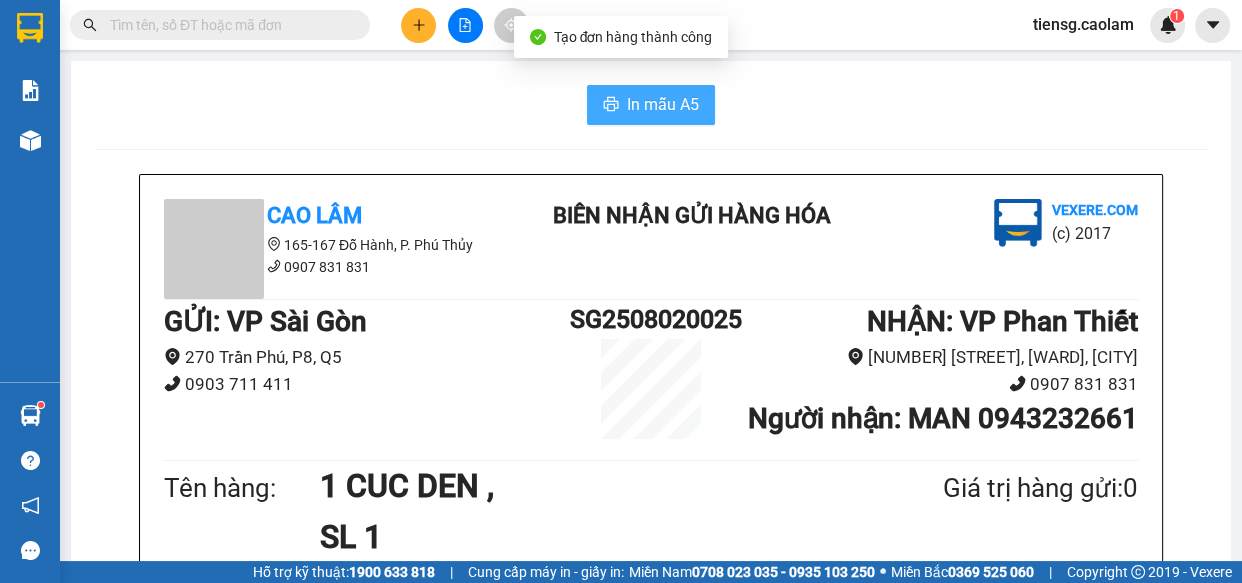 click on "In mẫu A5" at bounding box center [663, 104] 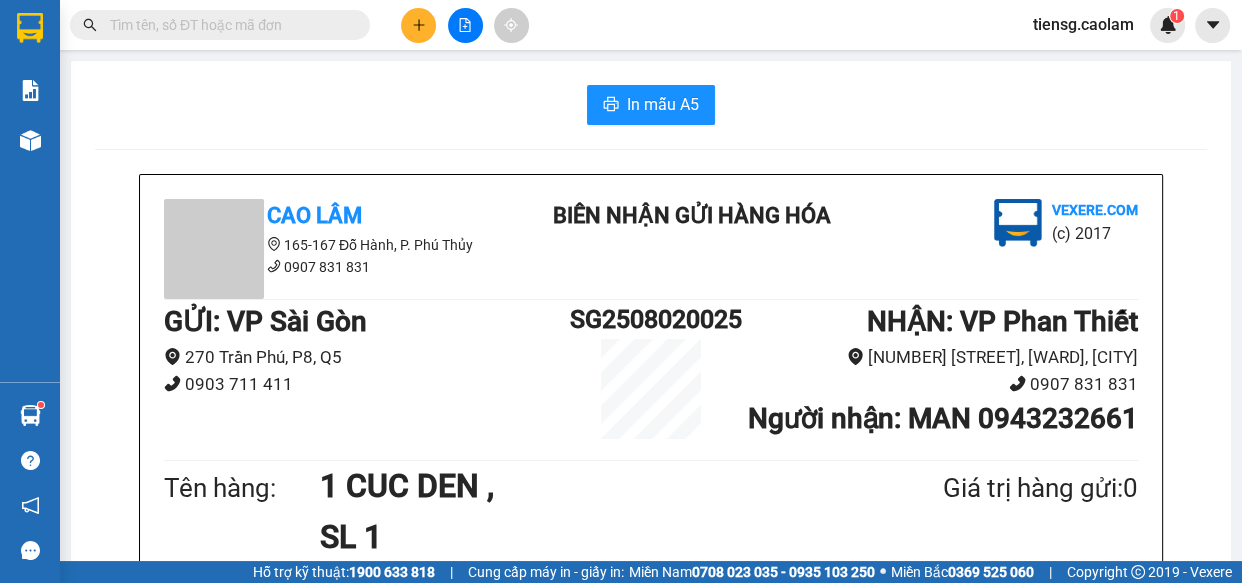 click at bounding box center [228, 25] 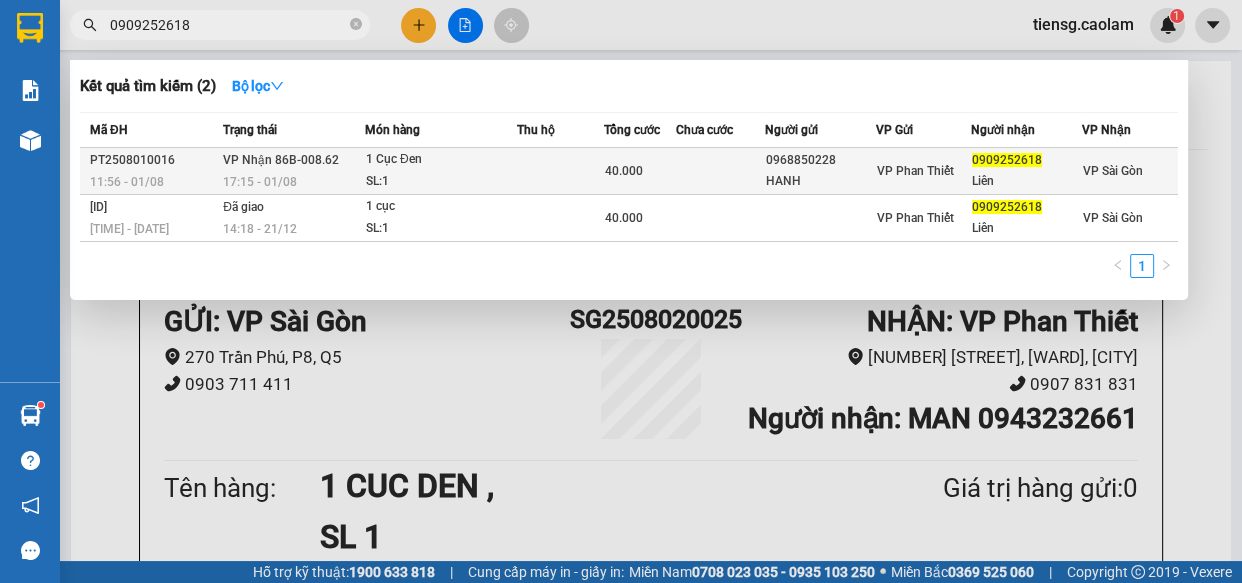 type on "0909252618" 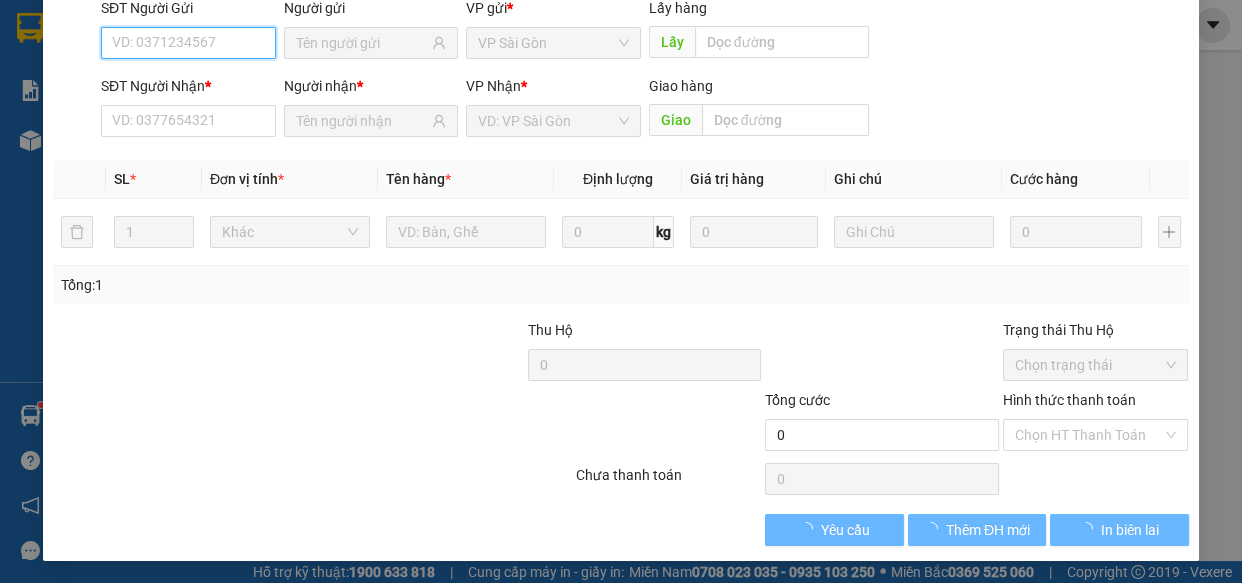 type on "0968850228" 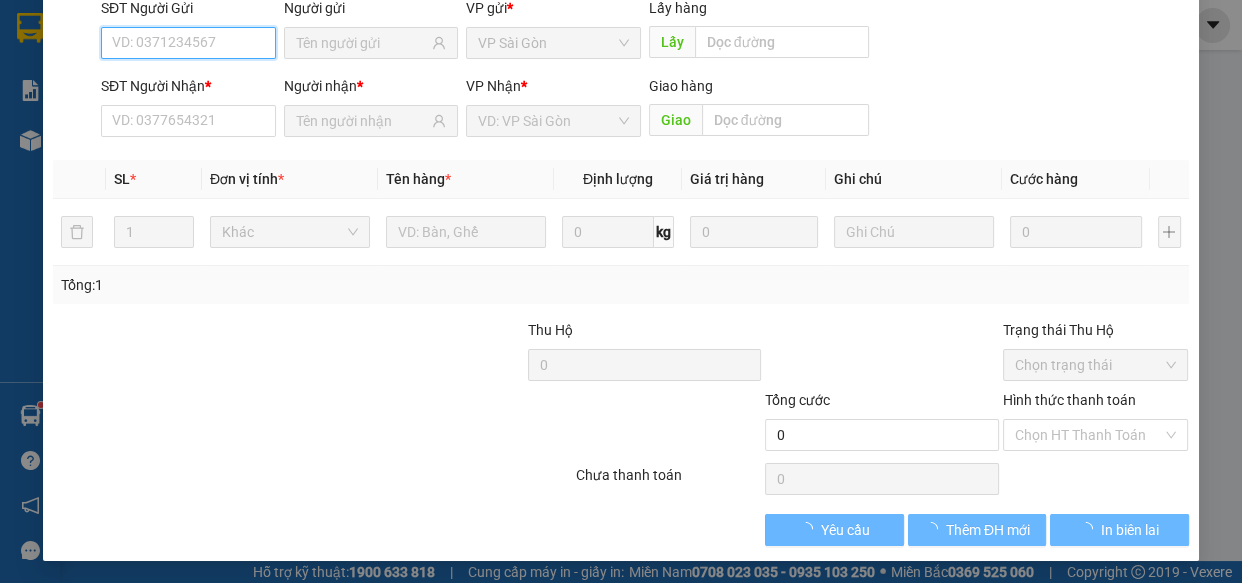 type on "HANH" 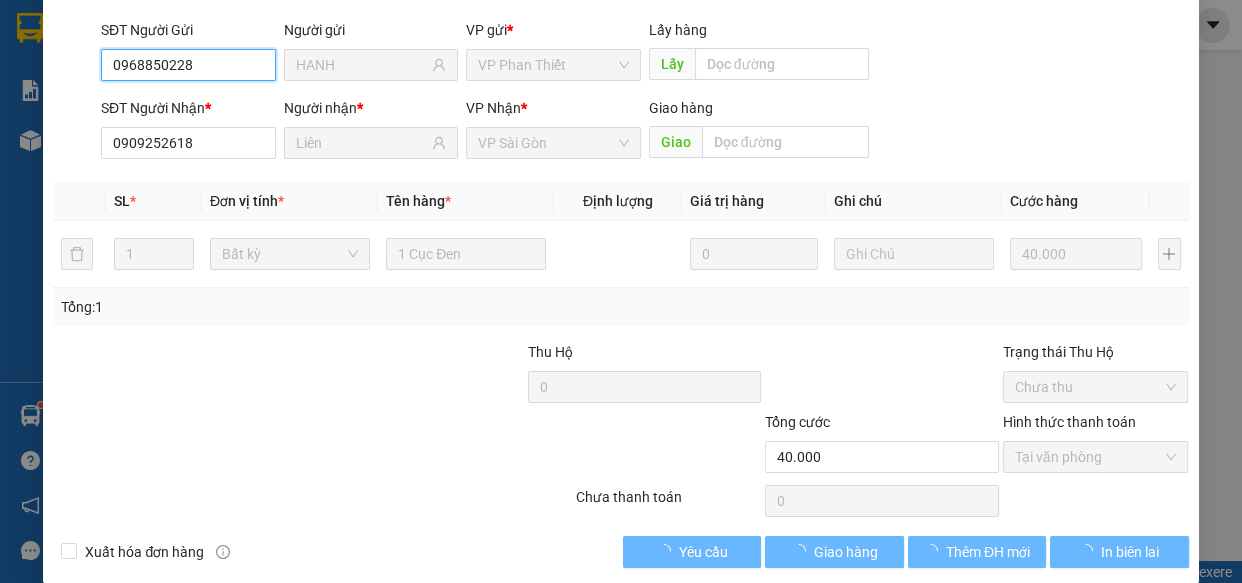 scroll, scrollTop: 182, scrollLeft: 0, axis: vertical 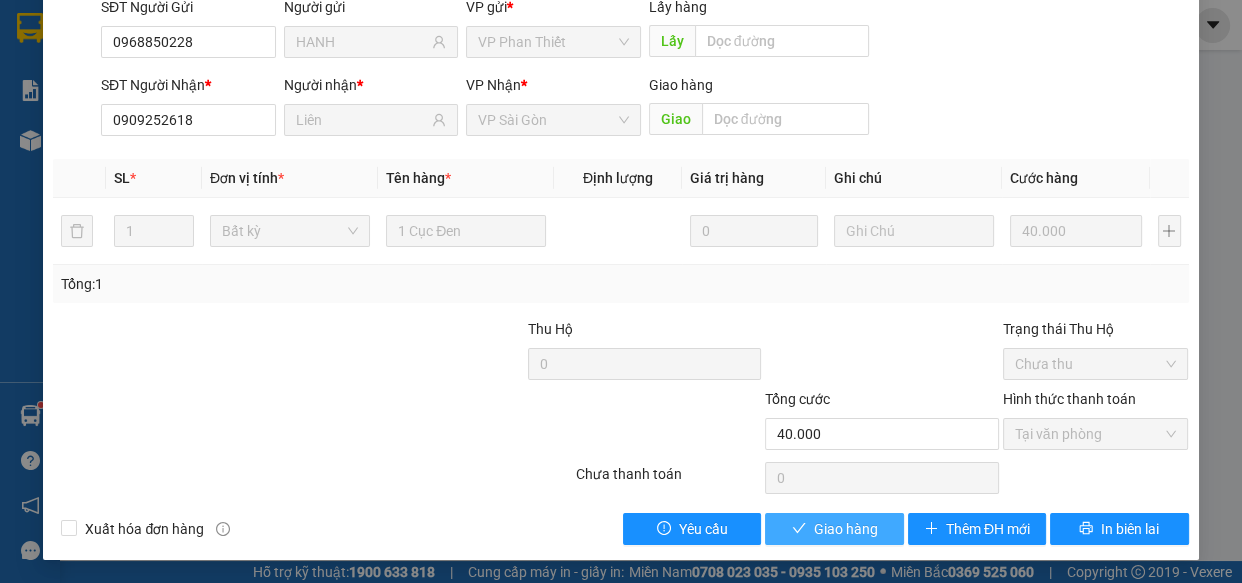 drag, startPoint x: 852, startPoint y: 531, endPoint x: 838, endPoint y: 518, distance: 19.104973 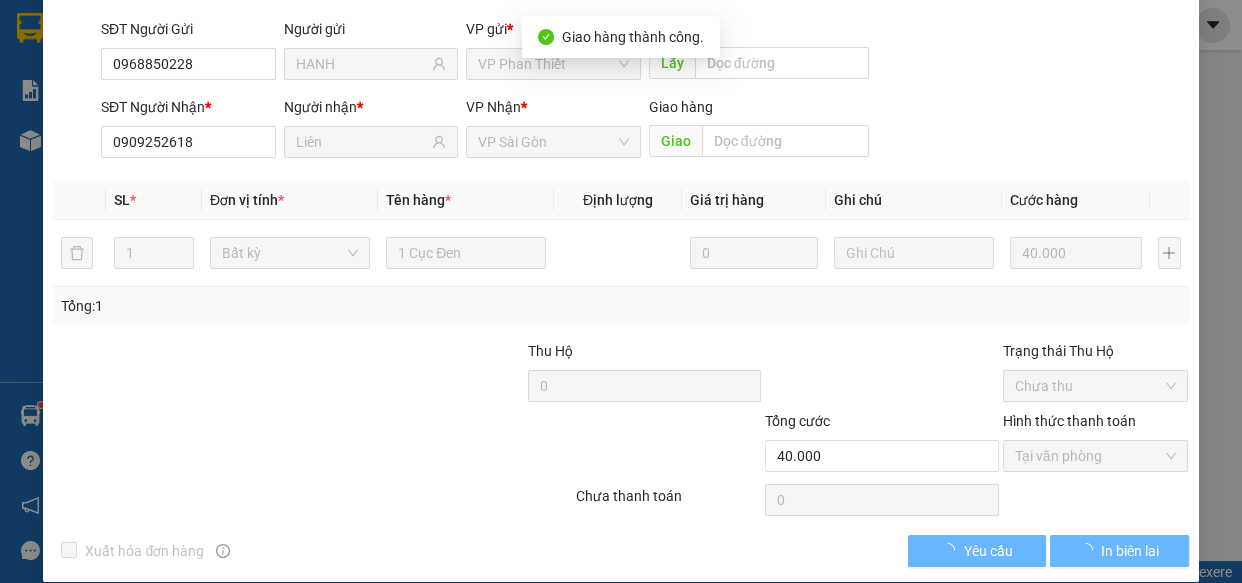 scroll, scrollTop: 204, scrollLeft: 0, axis: vertical 